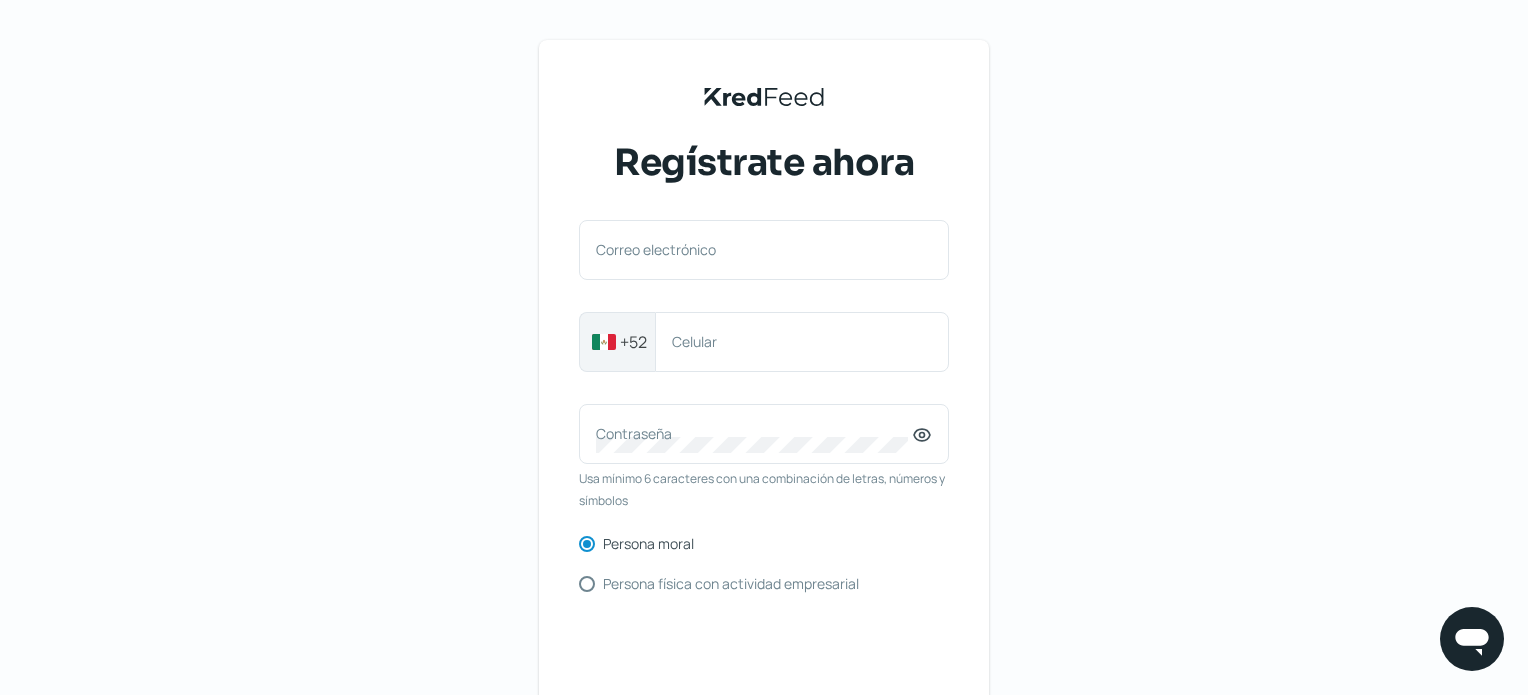 scroll, scrollTop: 0, scrollLeft: 0, axis: both 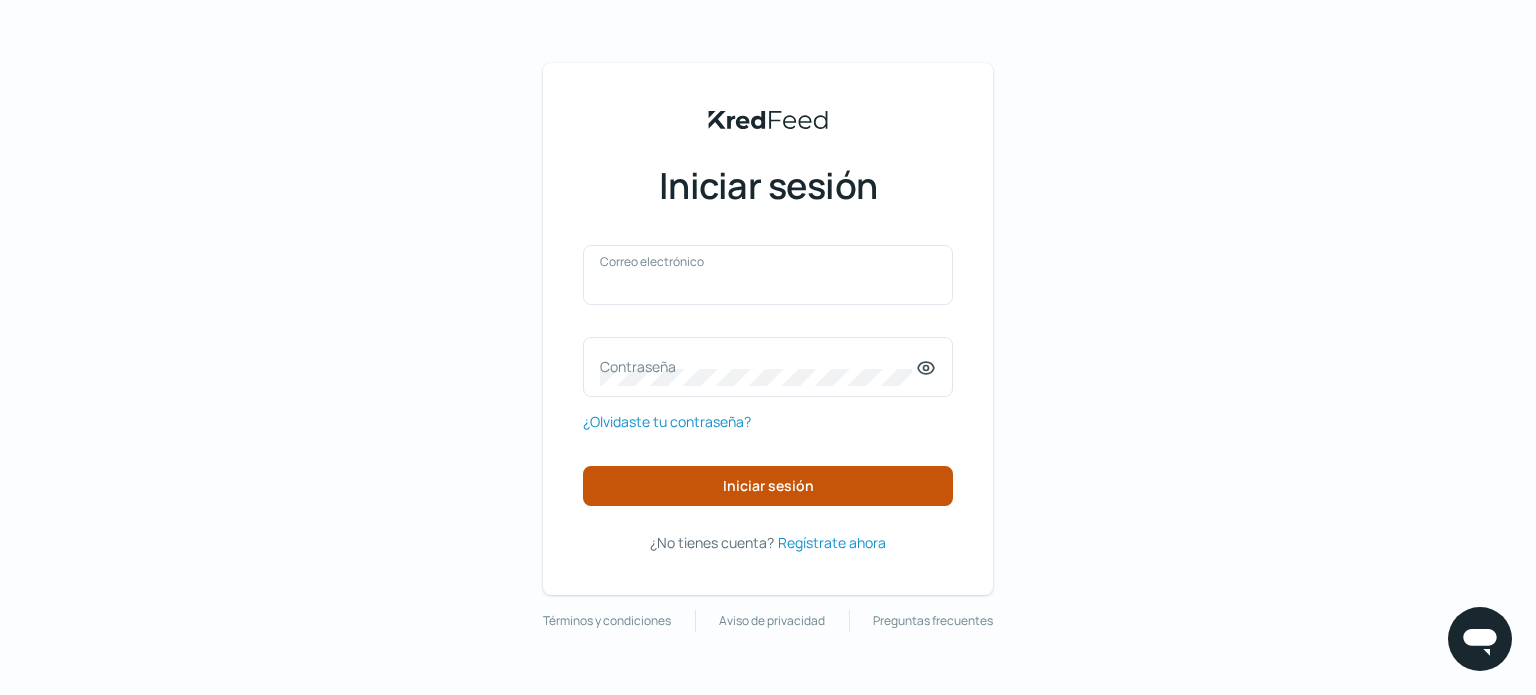 type on "[USERNAME]@example.com" 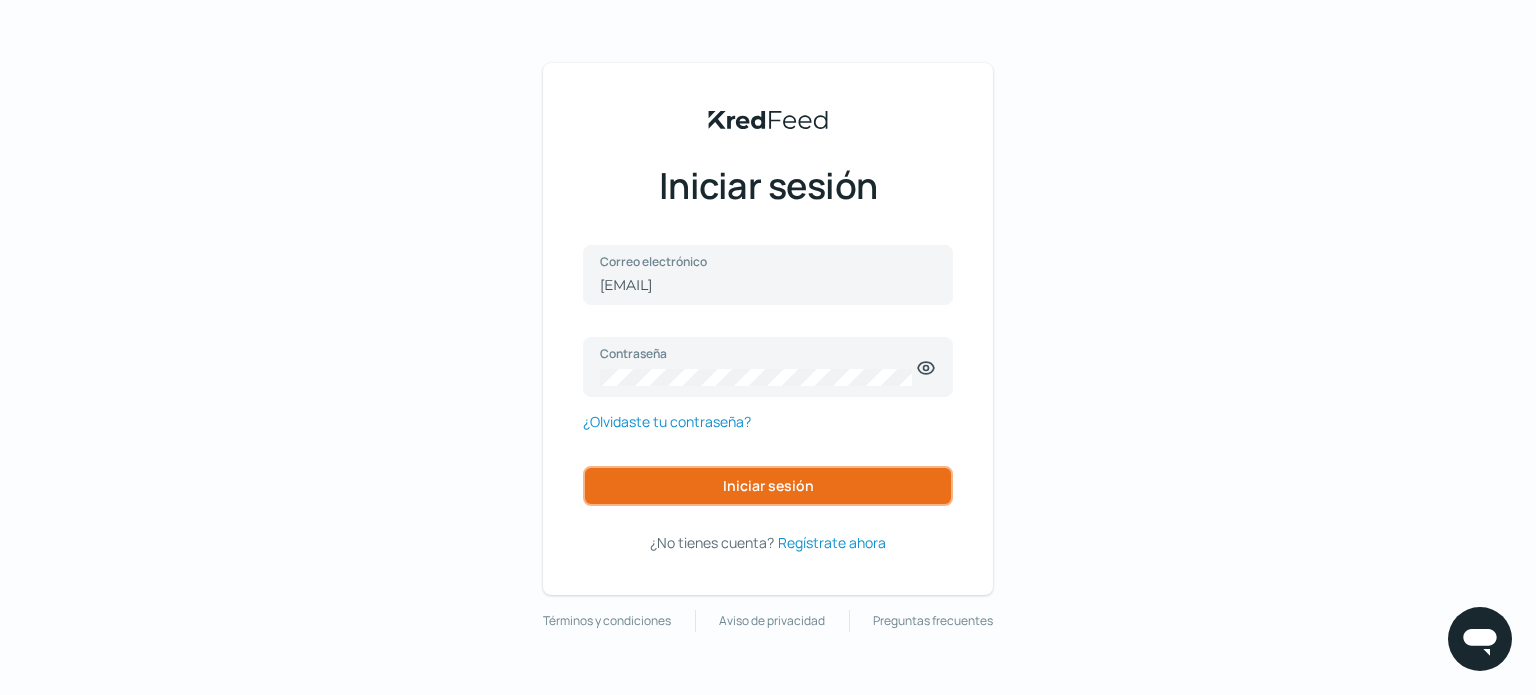 click on "Iniciar sesión" at bounding box center (768, 485) 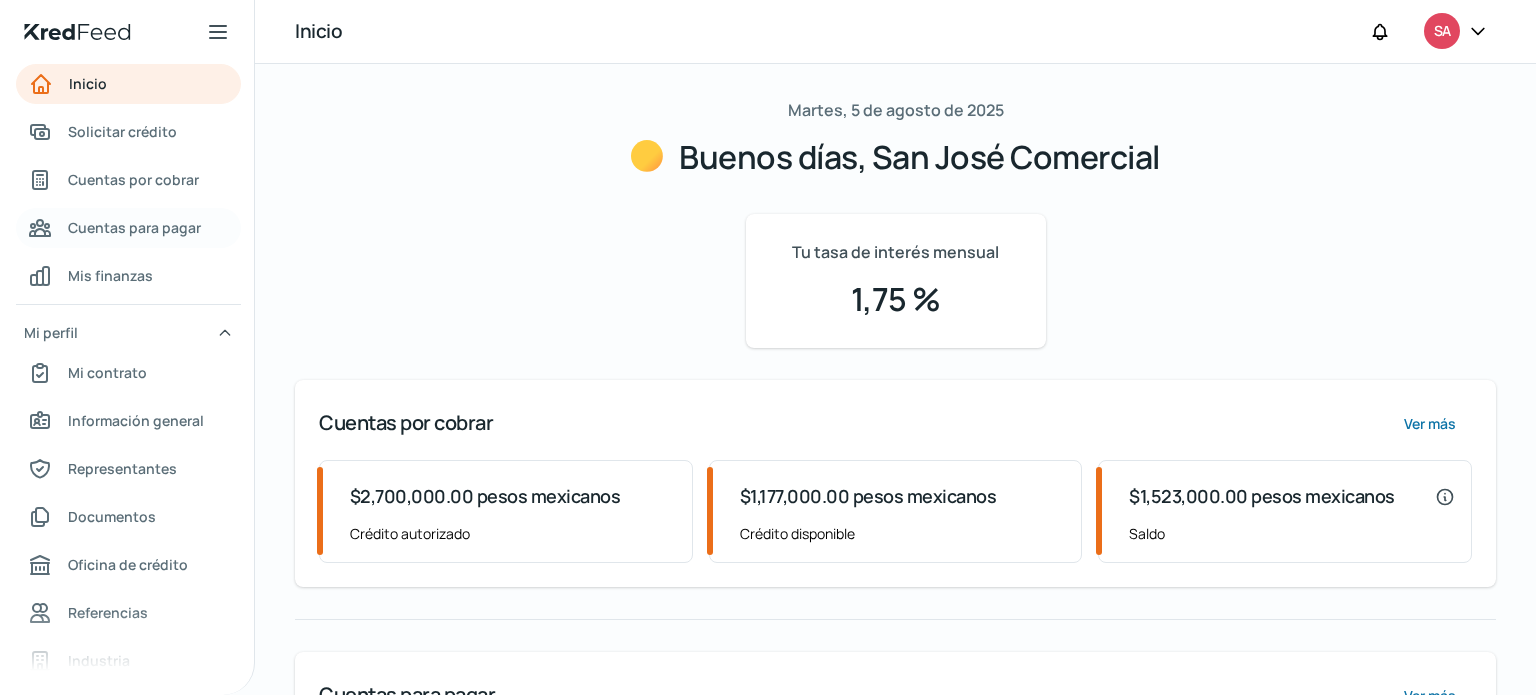 click on "Cuentas para pagar" at bounding box center [134, 227] 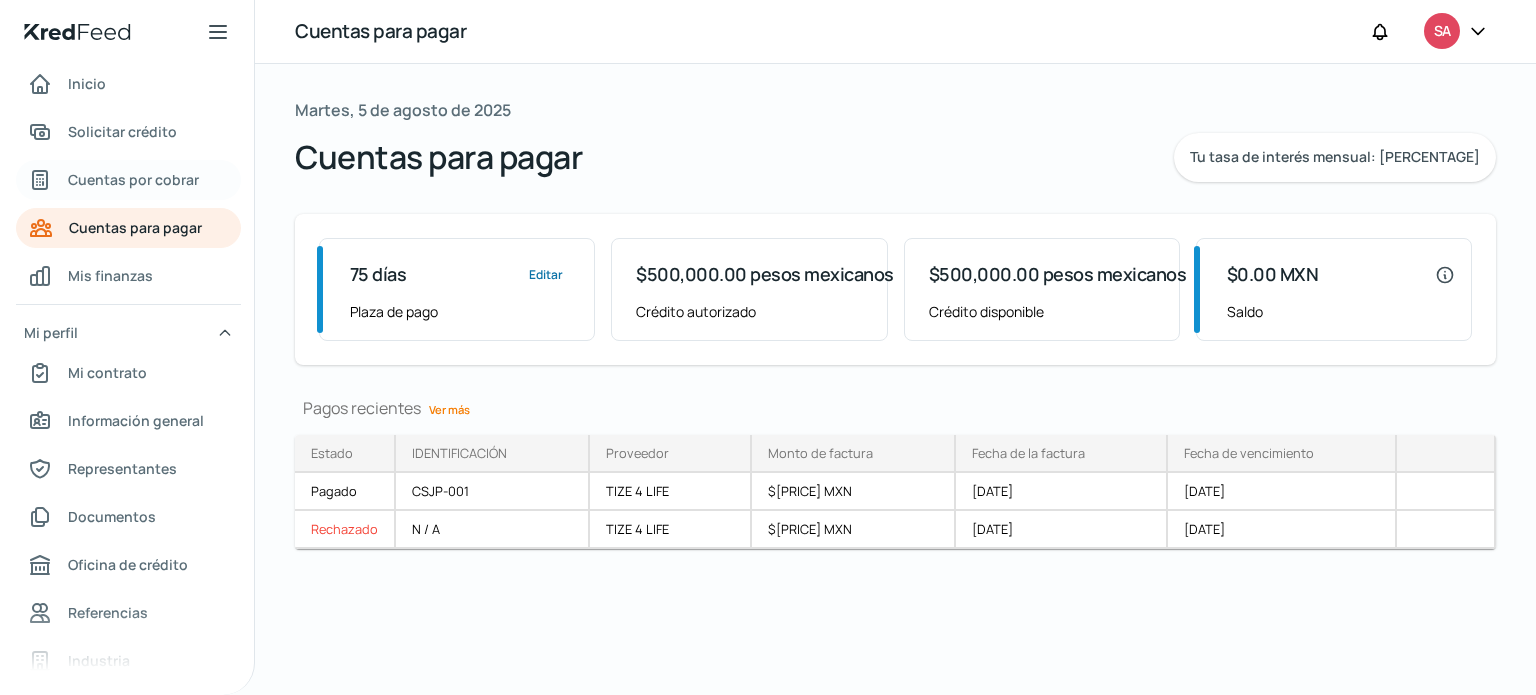 click on "Cuentas por cobrar" at bounding box center (133, 179) 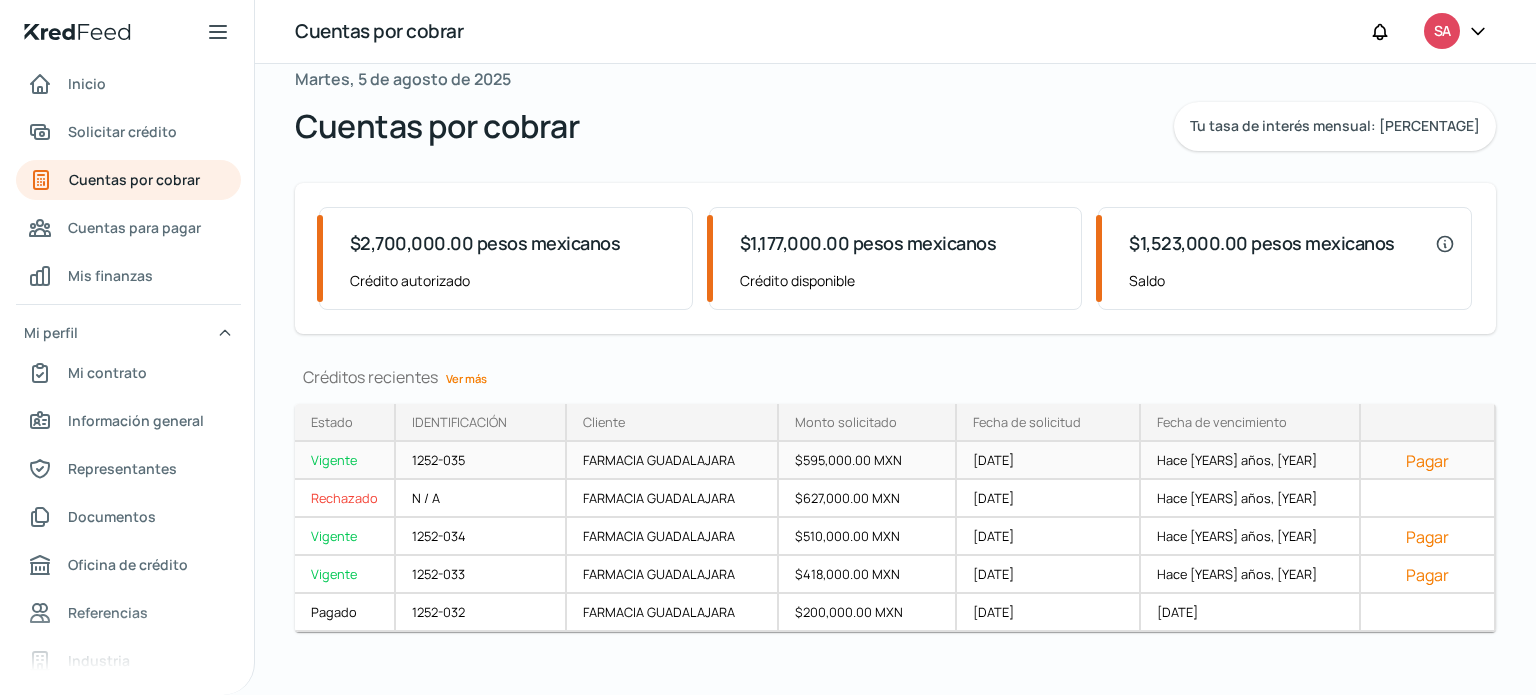 scroll, scrollTop: 48, scrollLeft: 0, axis: vertical 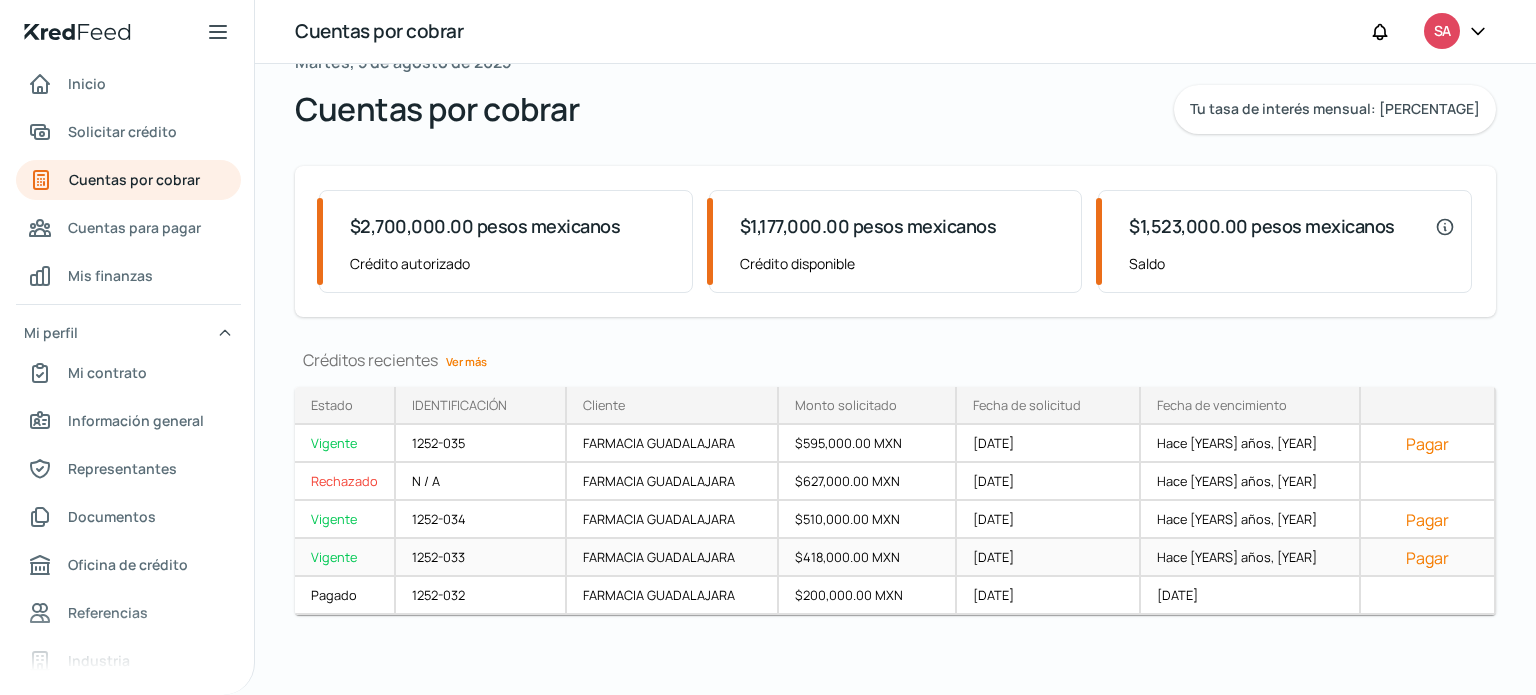 click on "Pagar" at bounding box center [1427, 558] 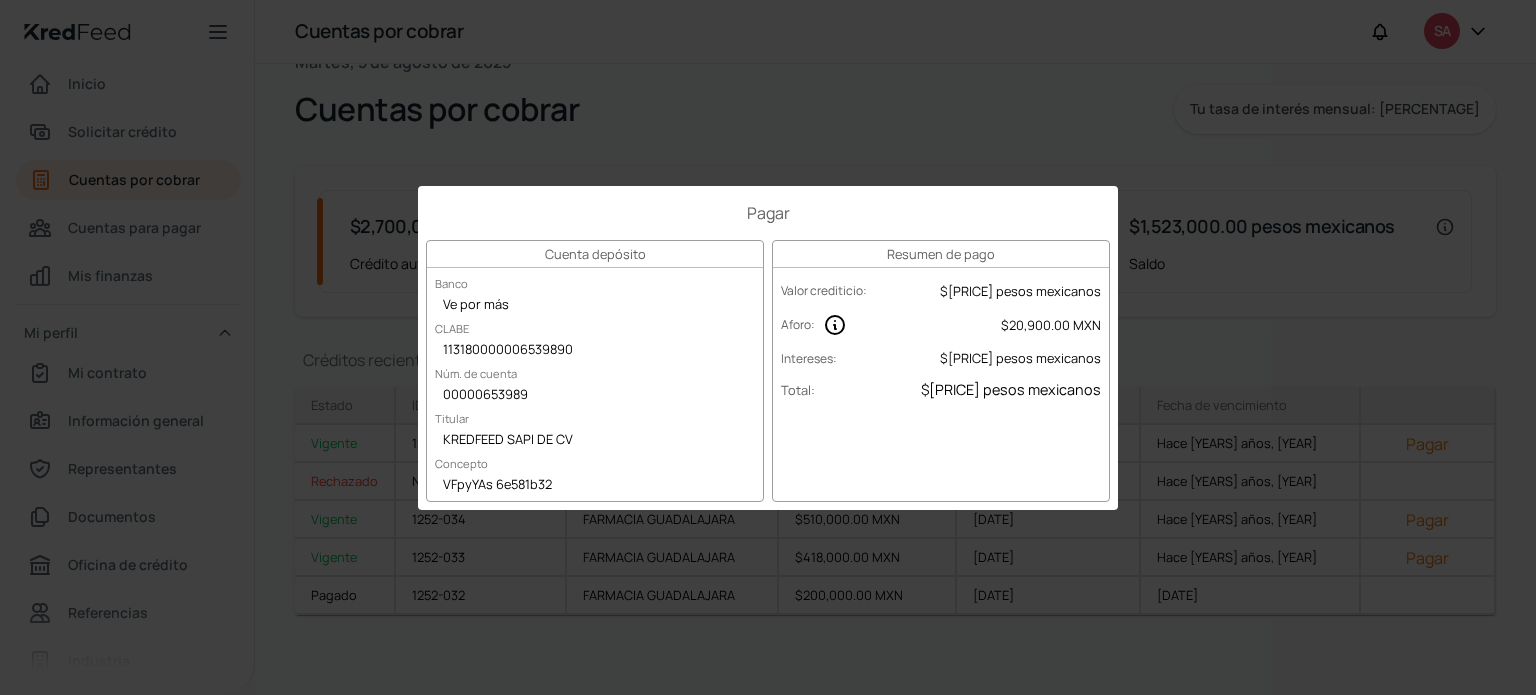 click on "Pagar Cuenta depósito Banco Ve por más CLABE 113180000006539890 Núm. de cuenta 00000653989 Titular KREDFEED SAPI DE CV Concepto VFpyYAs 6e581b32 Resumen de pago Valor crediticio  : $383,445.82 pesos mexicanos Aforo  : $20,900.00 MXN Intereses  : $8,647.65 pesos mexicanos Total  : $412,993.47 pesos mexicanos" at bounding box center [768, 347] 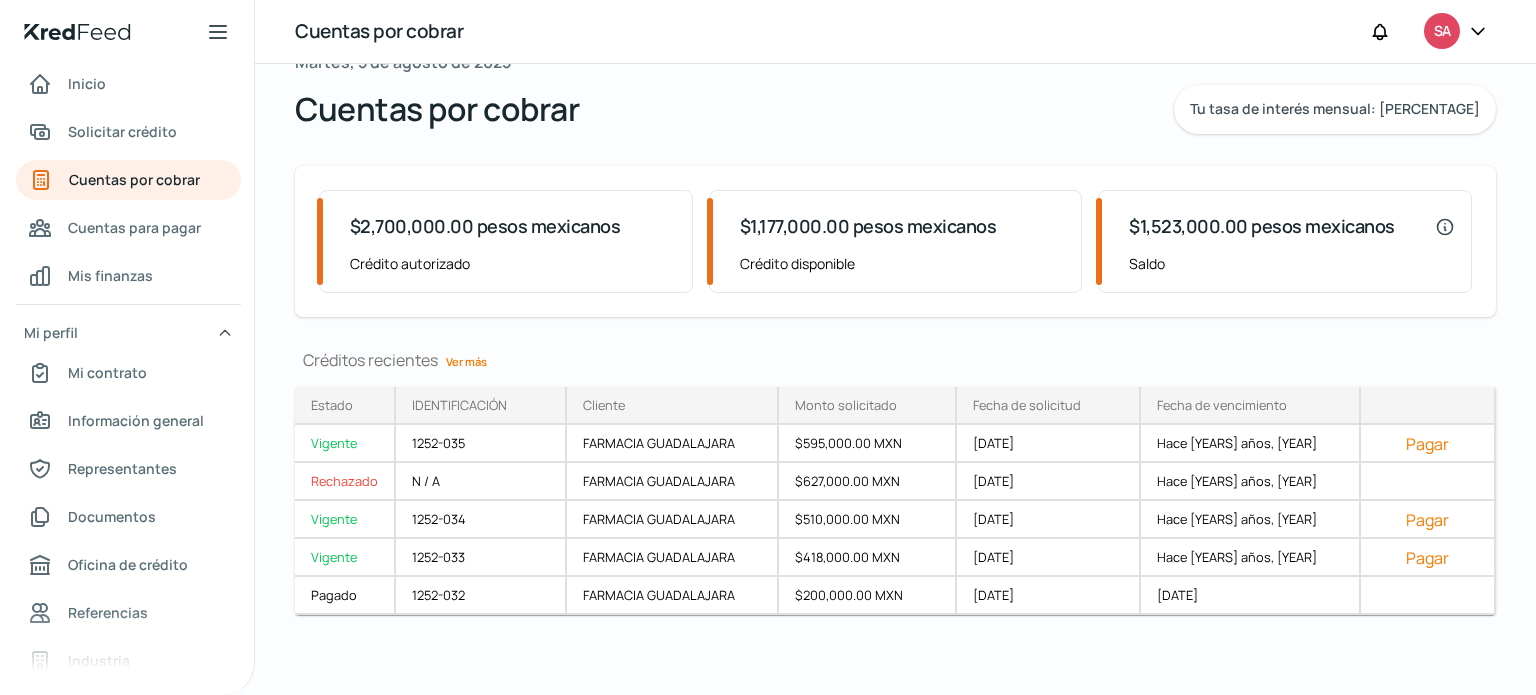 click on "Ver más" at bounding box center (466, 361) 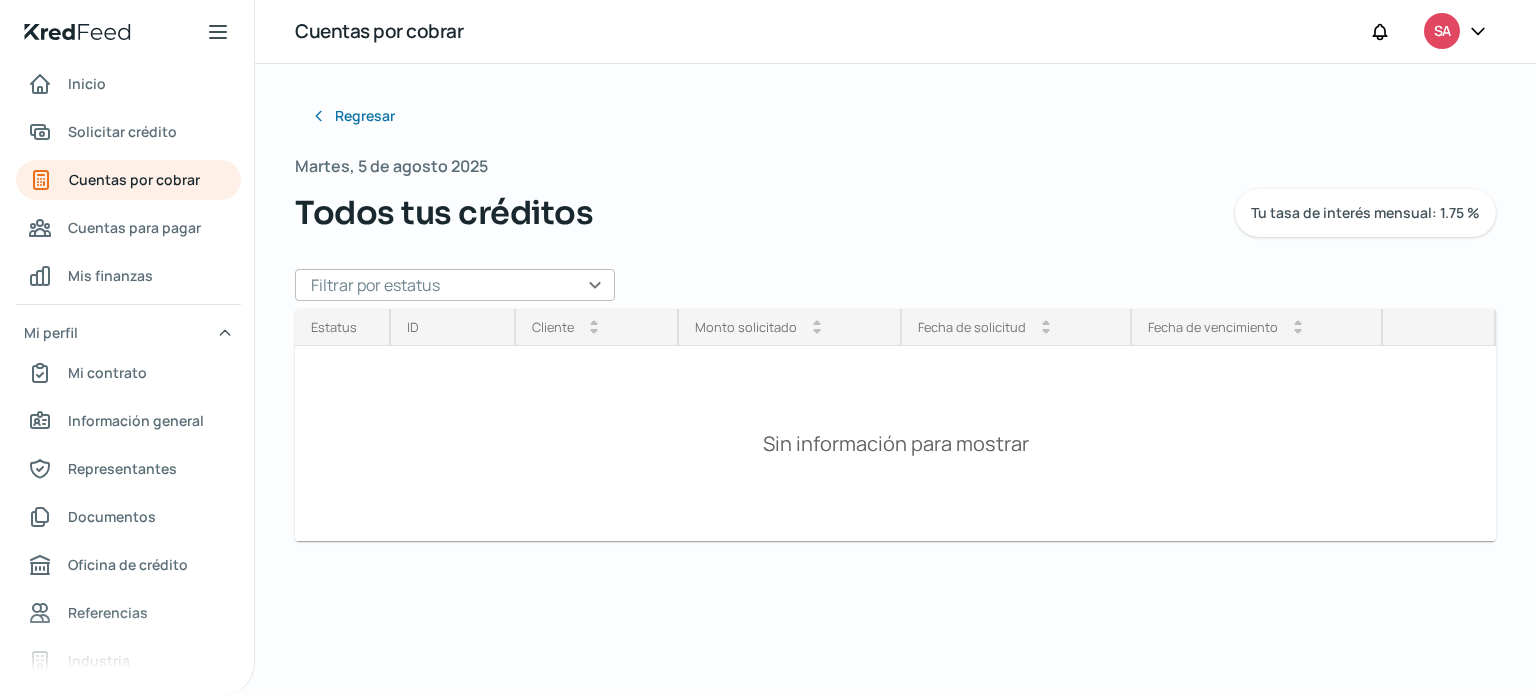 scroll, scrollTop: 0, scrollLeft: 0, axis: both 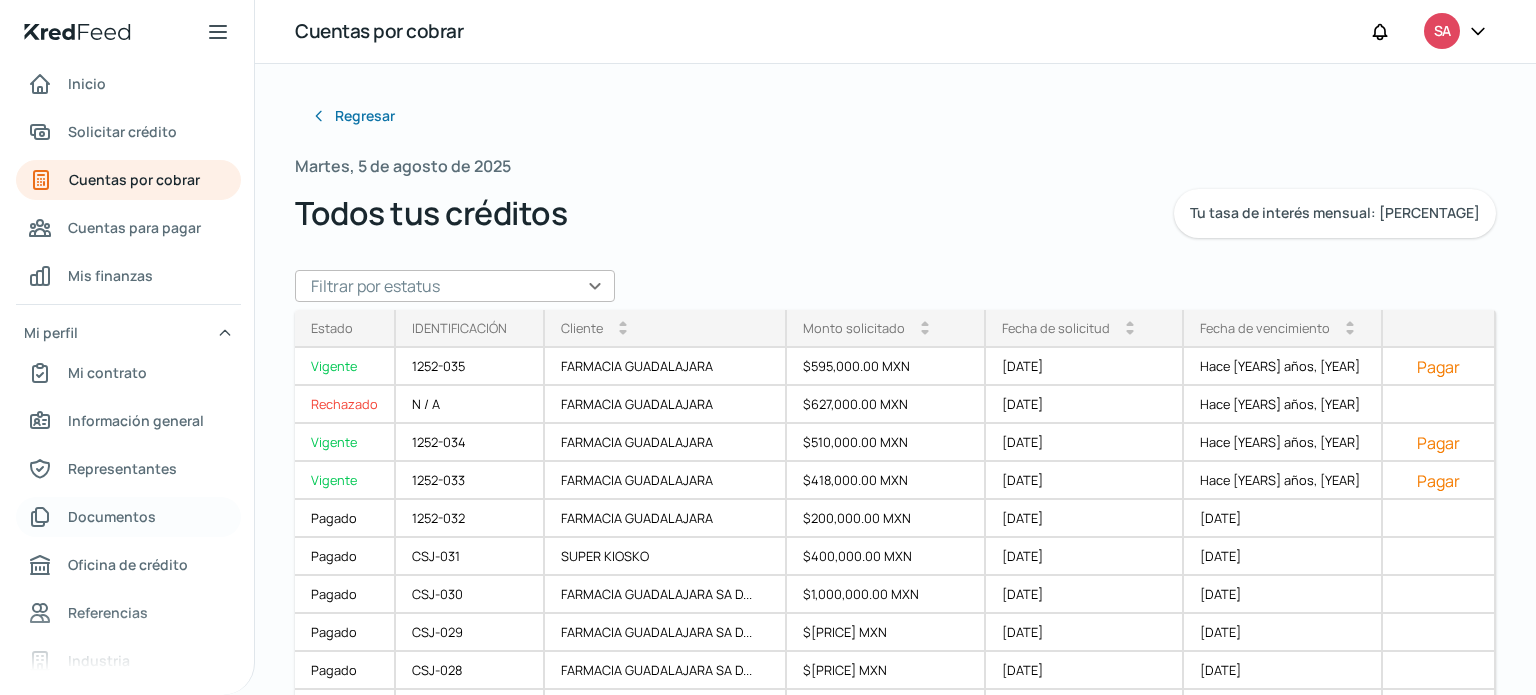 click on "Documentos" at bounding box center [112, 516] 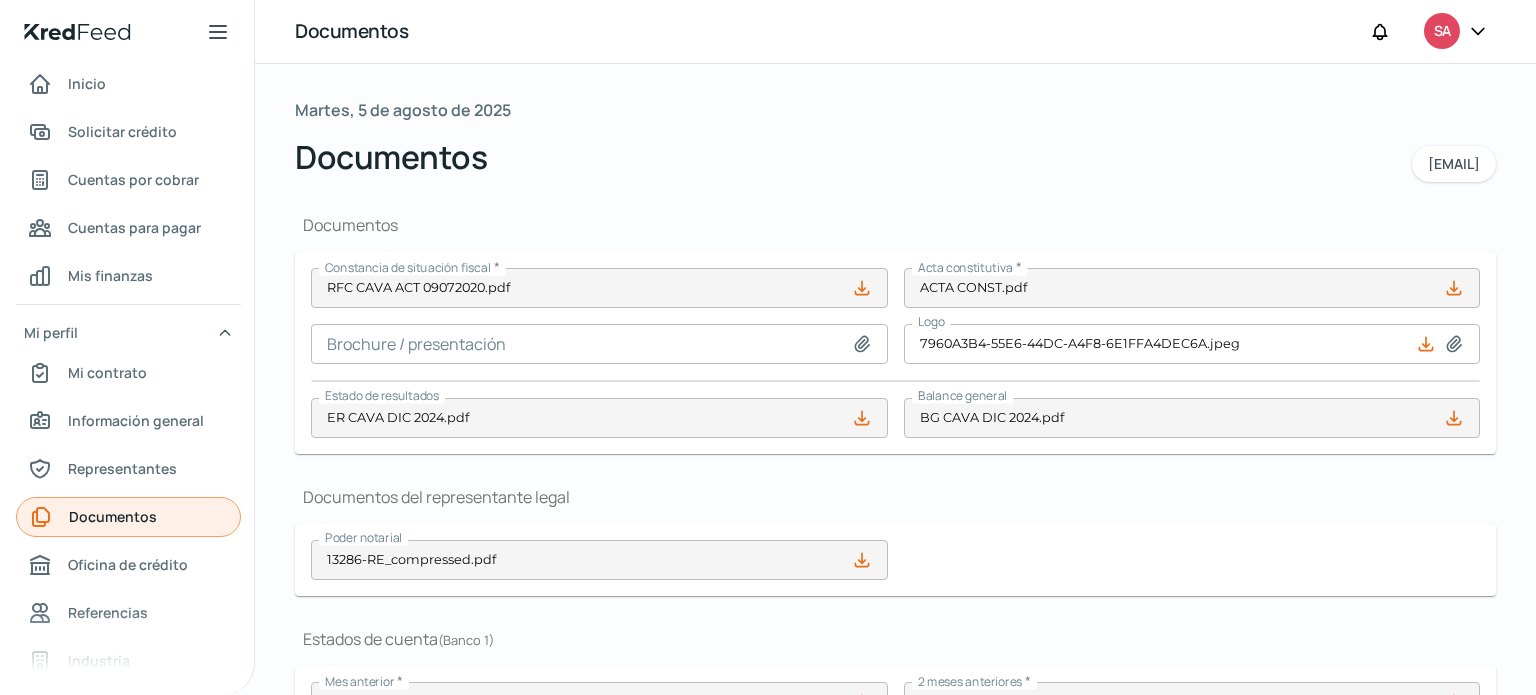 type on "RFC CAVA ACT 09072020.pdf" 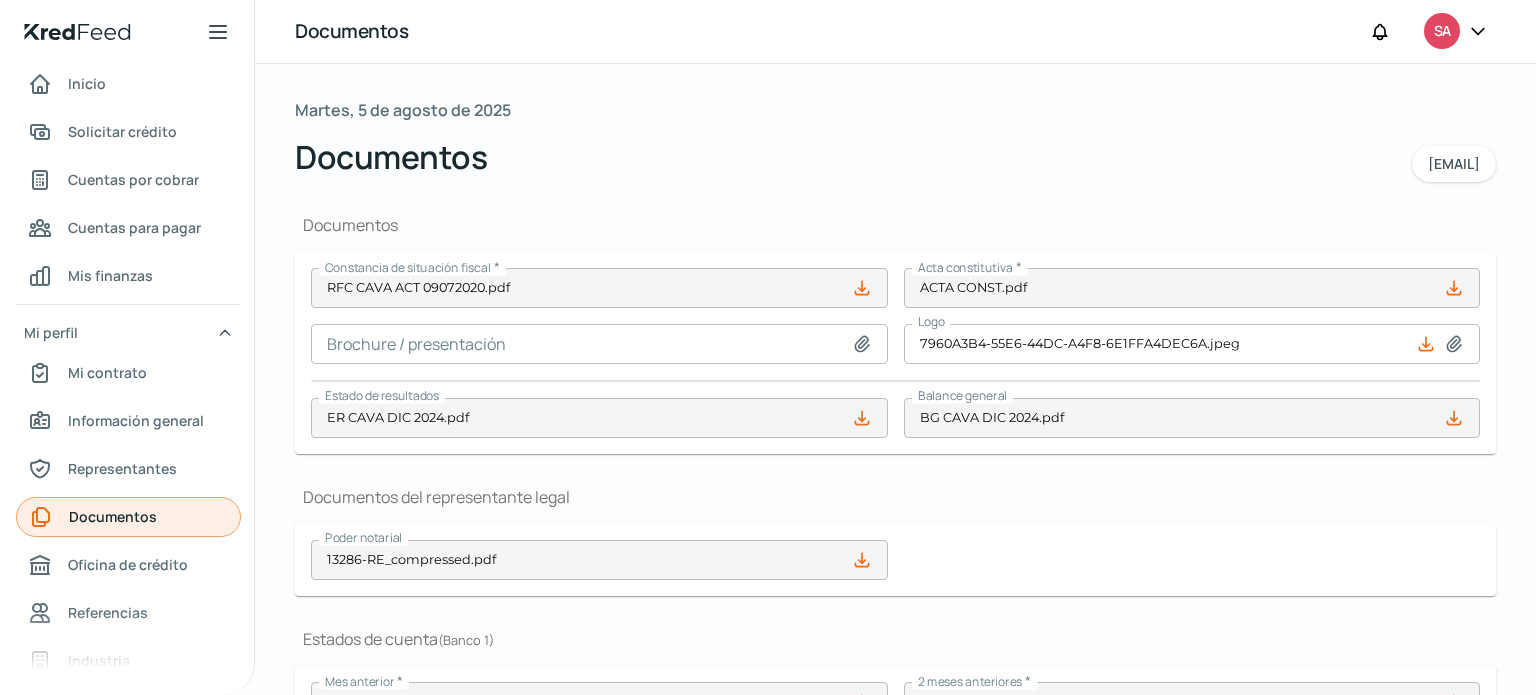 type on "7960A3B4-55E6-44DC-A4F8-6E1FFA4DEC6A.jpeg" 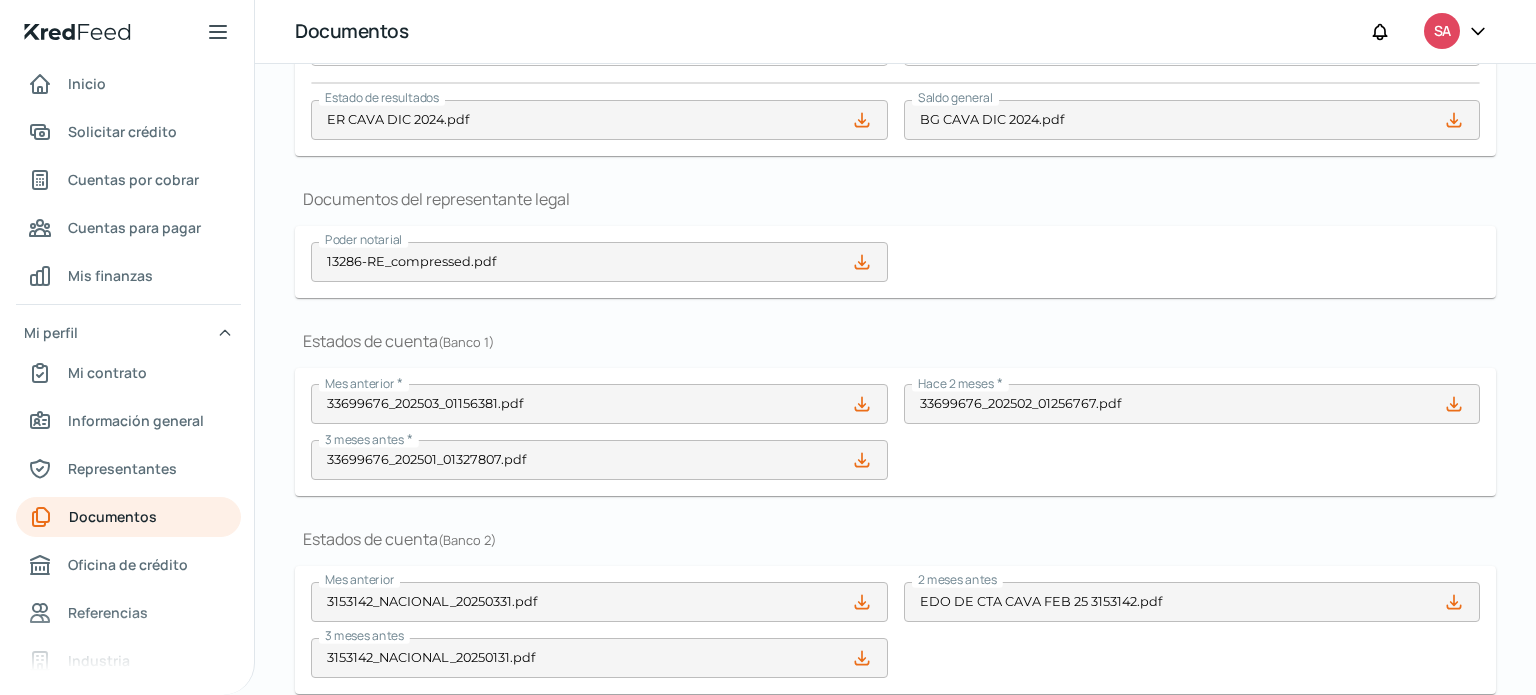scroll, scrollTop: 572, scrollLeft: 0, axis: vertical 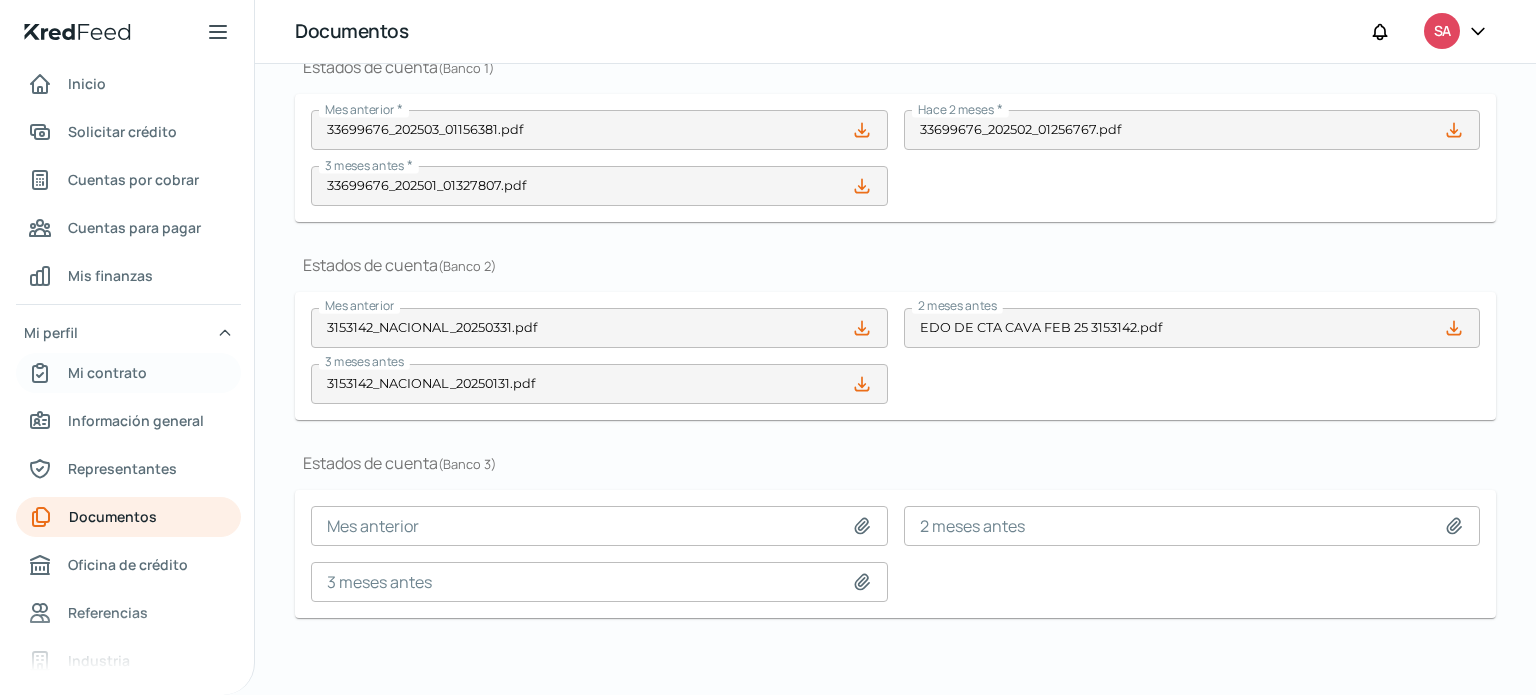click on "Mi contrato" at bounding box center (107, 372) 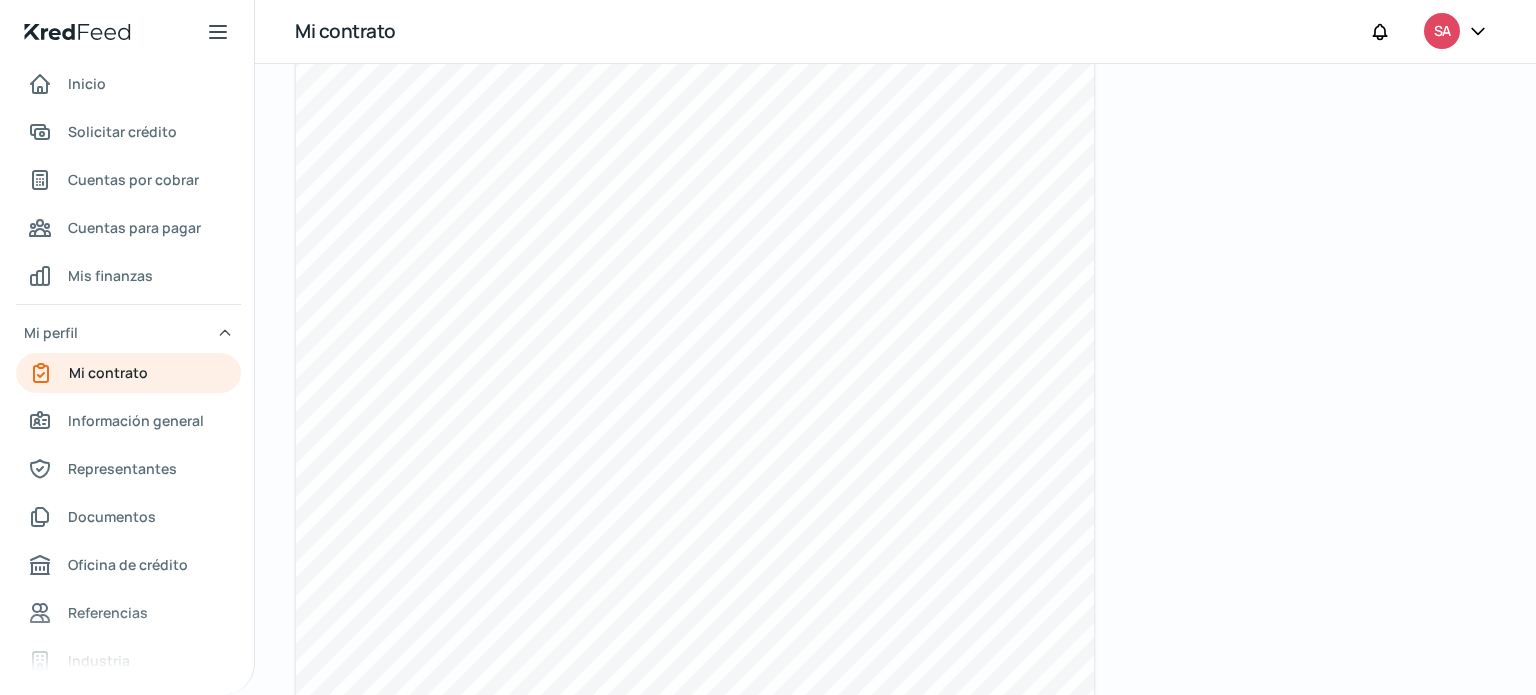 scroll, scrollTop: 0, scrollLeft: 0, axis: both 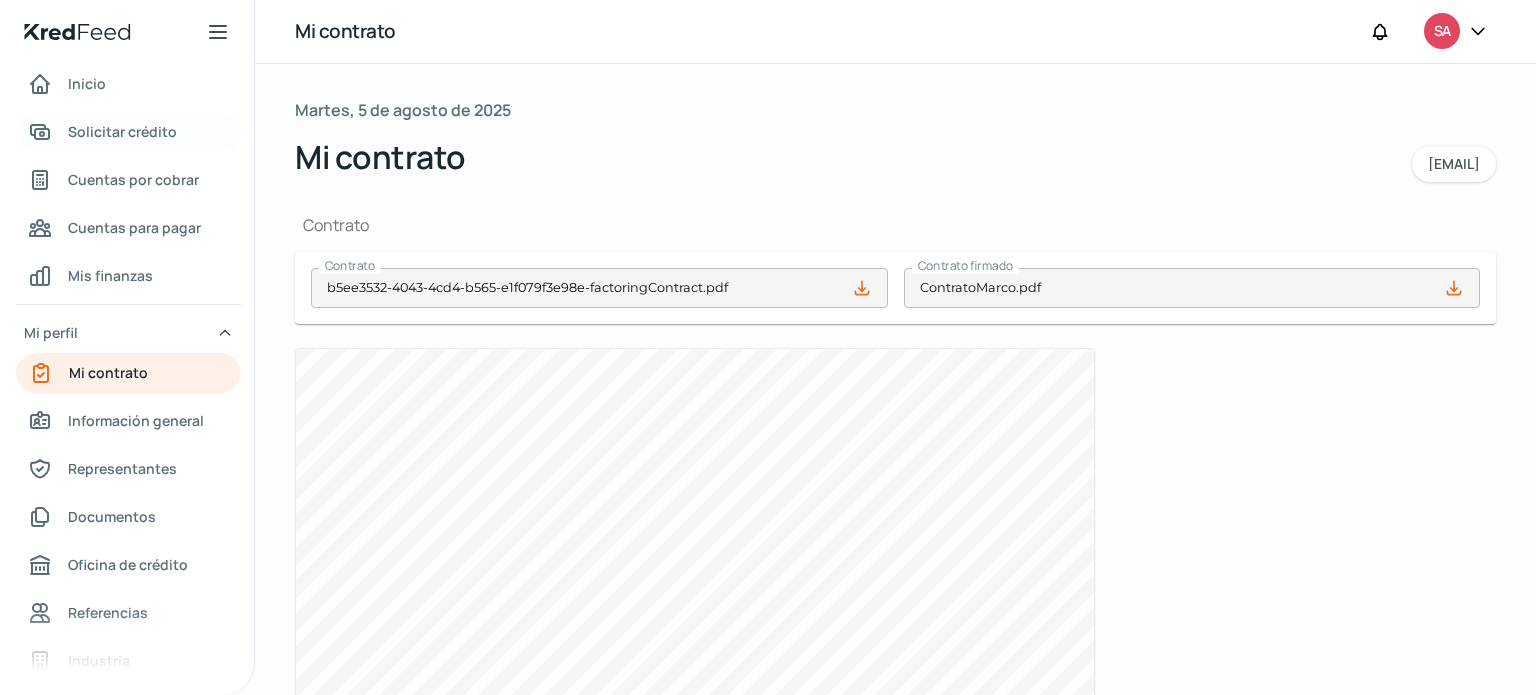 click on "Solicitar crédito" at bounding box center (122, 131) 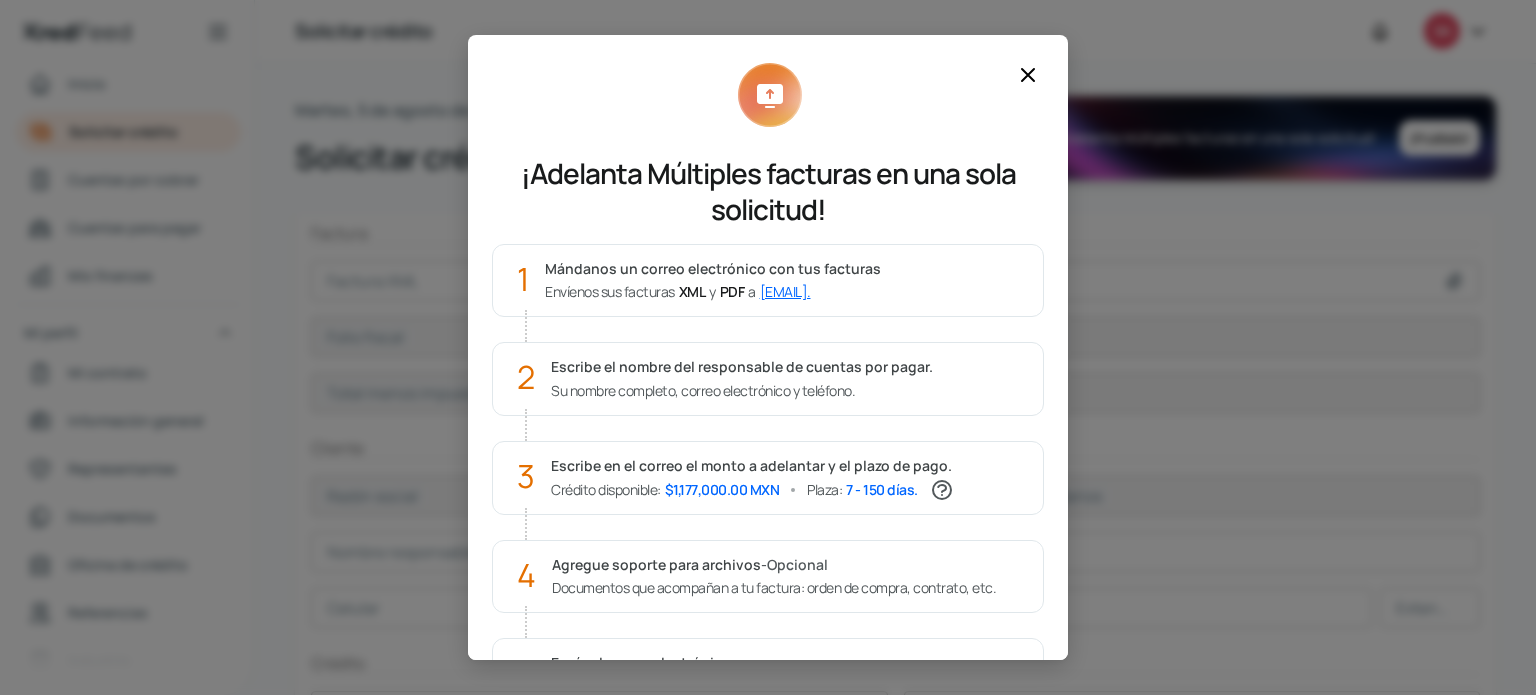 click 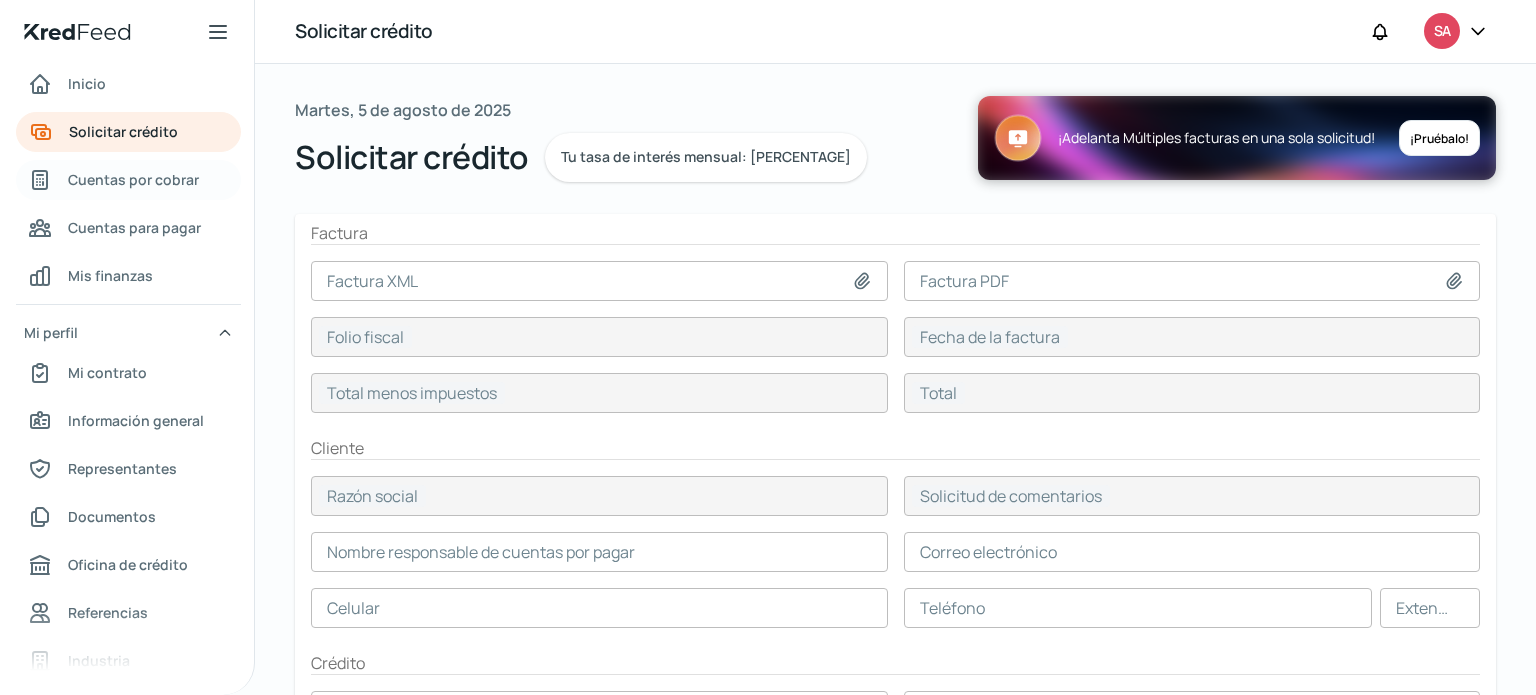 click on "Cuentas por cobrar" at bounding box center [133, 179] 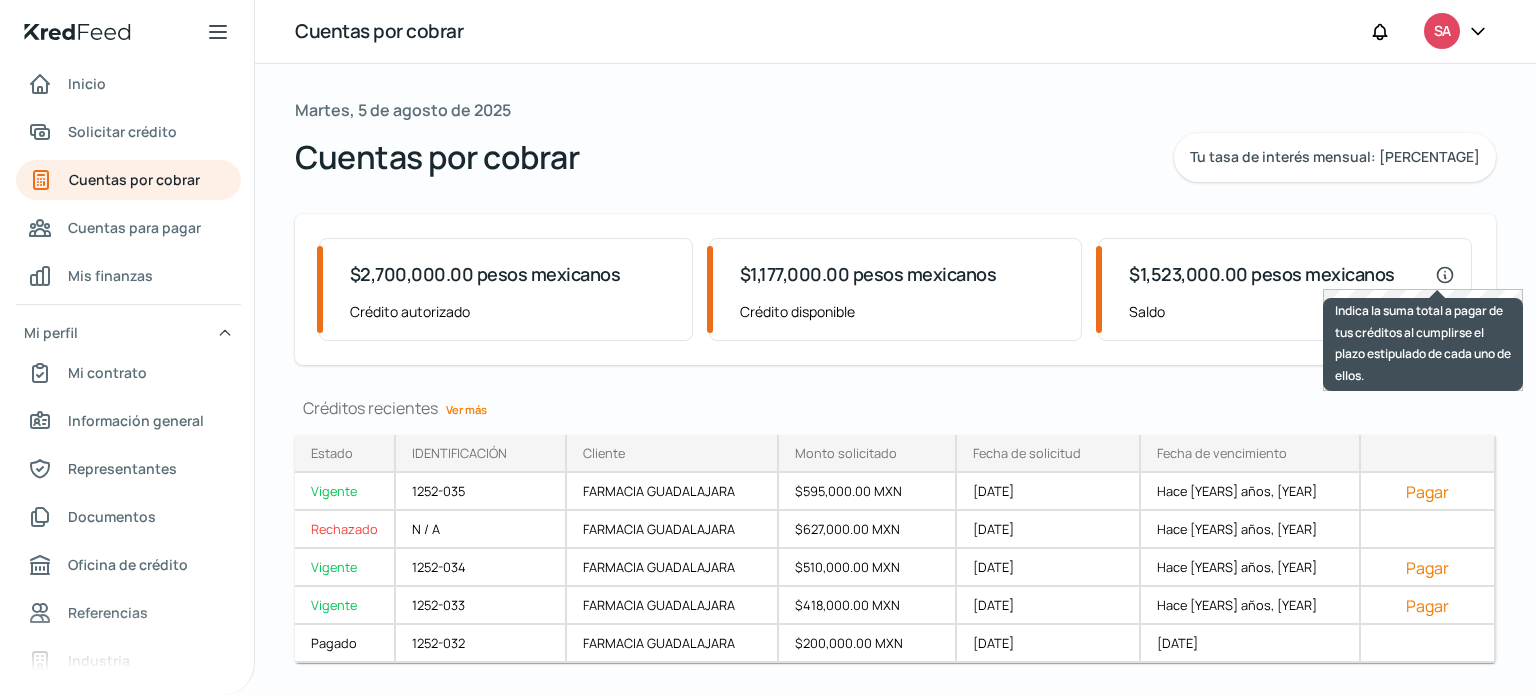 click 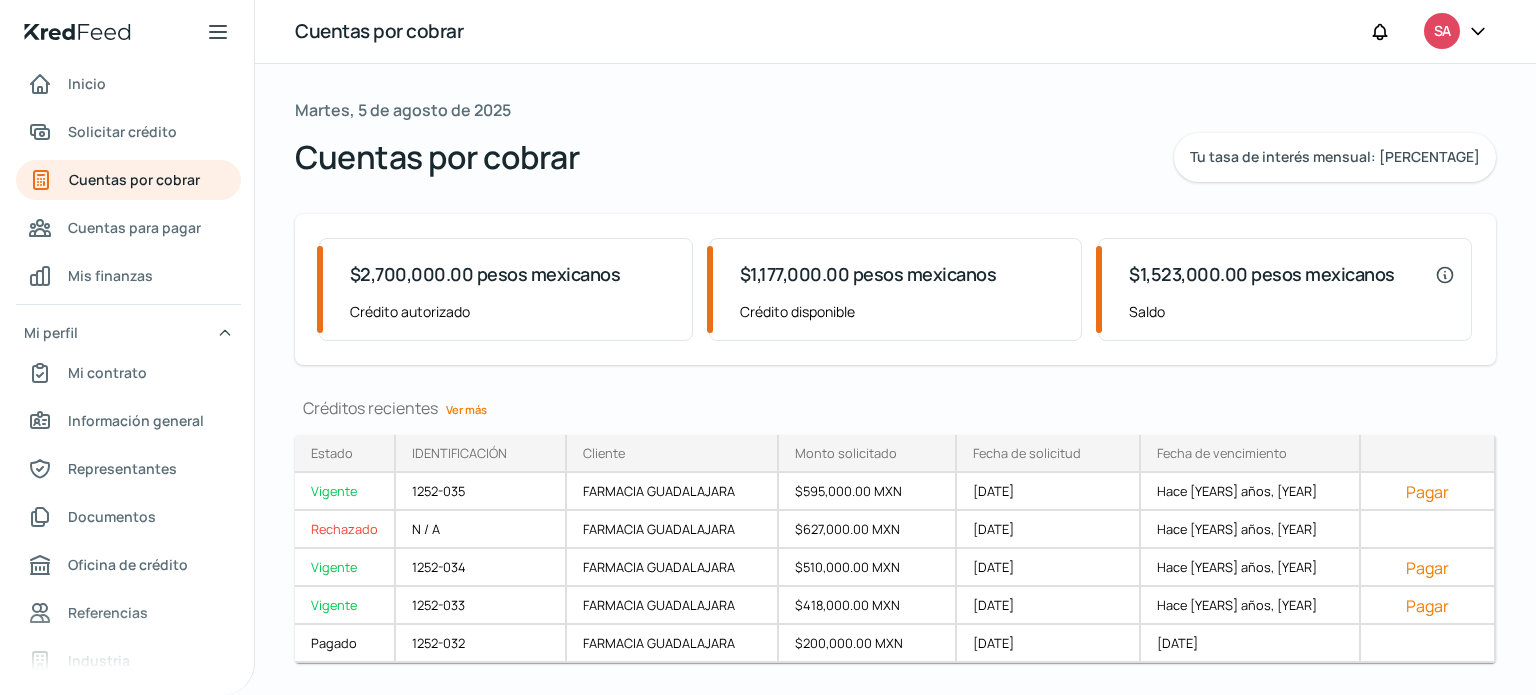 scroll, scrollTop: 48, scrollLeft: 0, axis: vertical 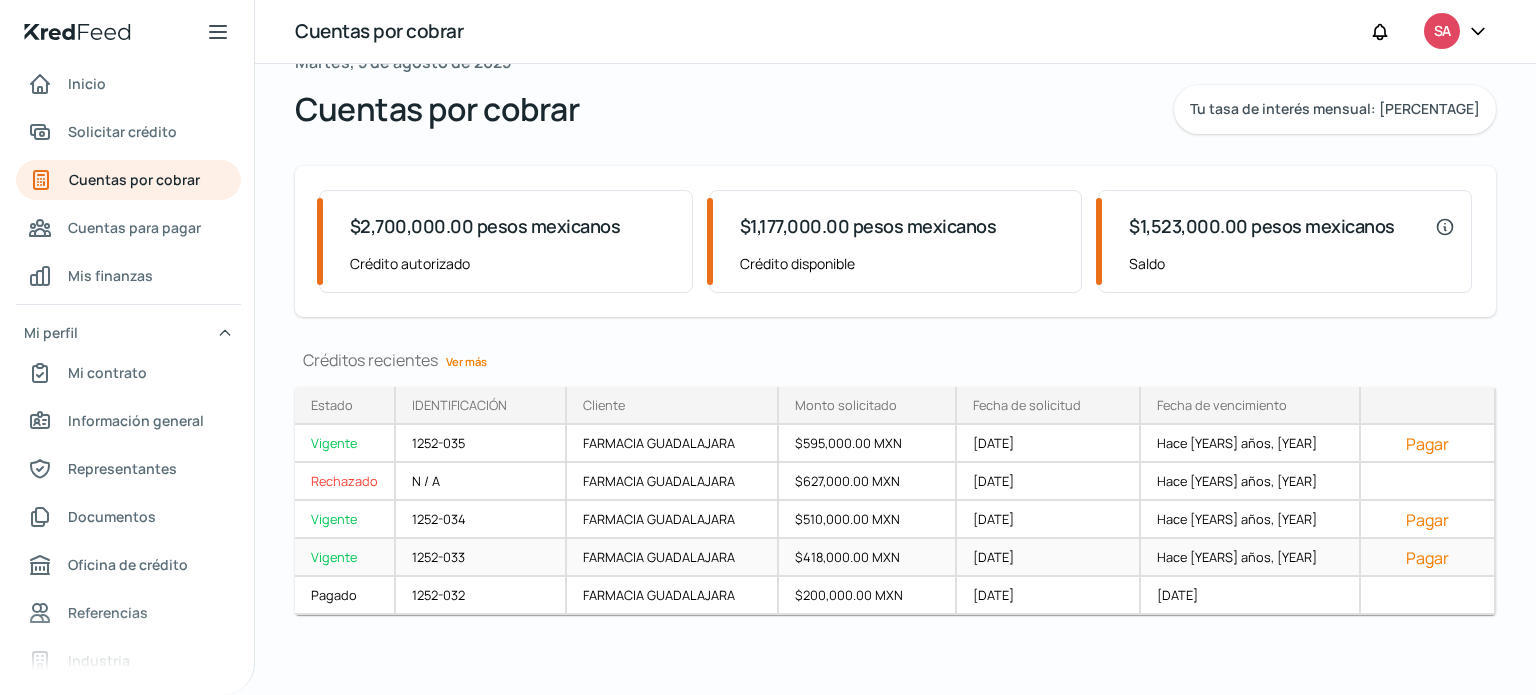 click on "Pagar" at bounding box center (1427, 558) 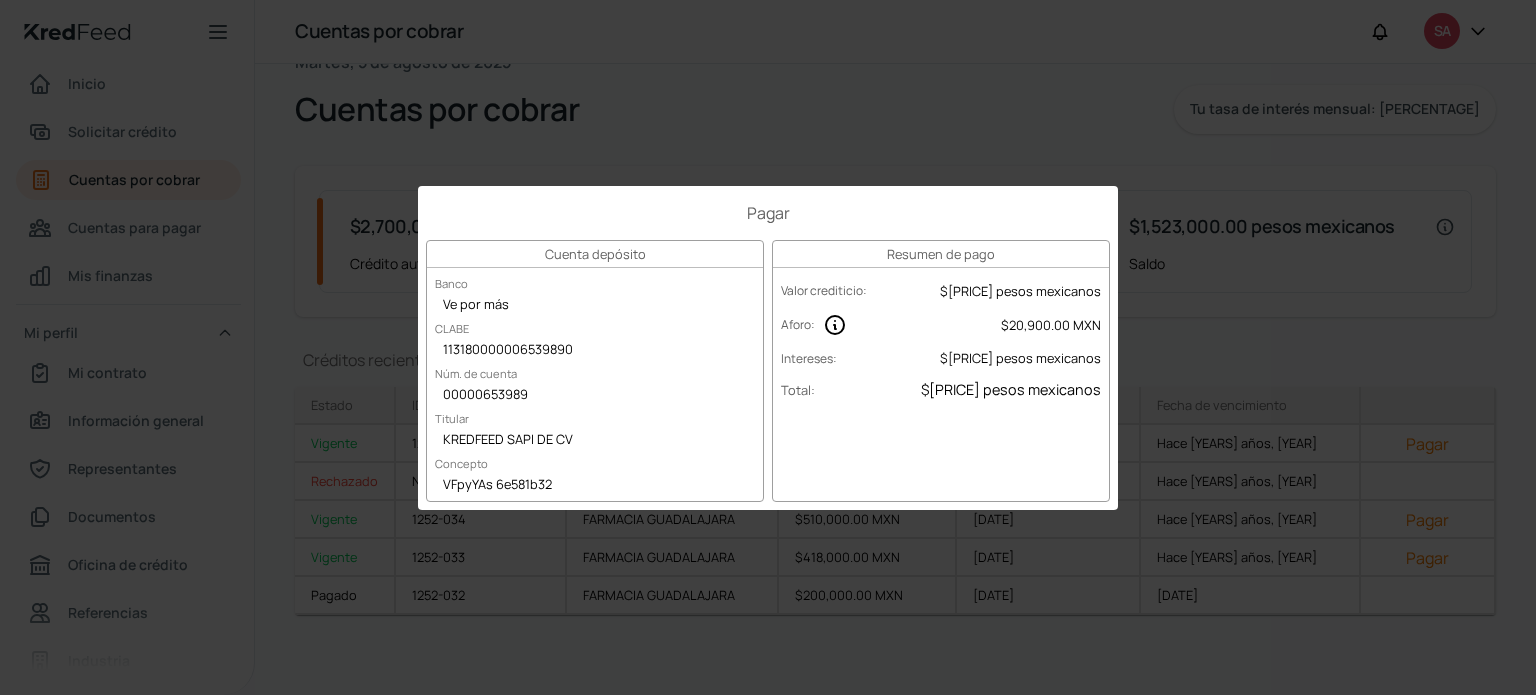 click on "Pagar Cuenta depósito Banco Ve por más CLABE 113180000006539890 Núm. de cuenta 00000653989 Titular KREDFEED SAPI DE CV Concepto VFpyYAs 6e581b32 Resumen de pago Valor crediticio  : $383,445.82 pesos mexicanos Aforo  : $20,900.00 MXN Intereses  : $8,647.65 pesos mexicanos Total  : $412,993.47 pesos mexicanos" at bounding box center (768, 347) 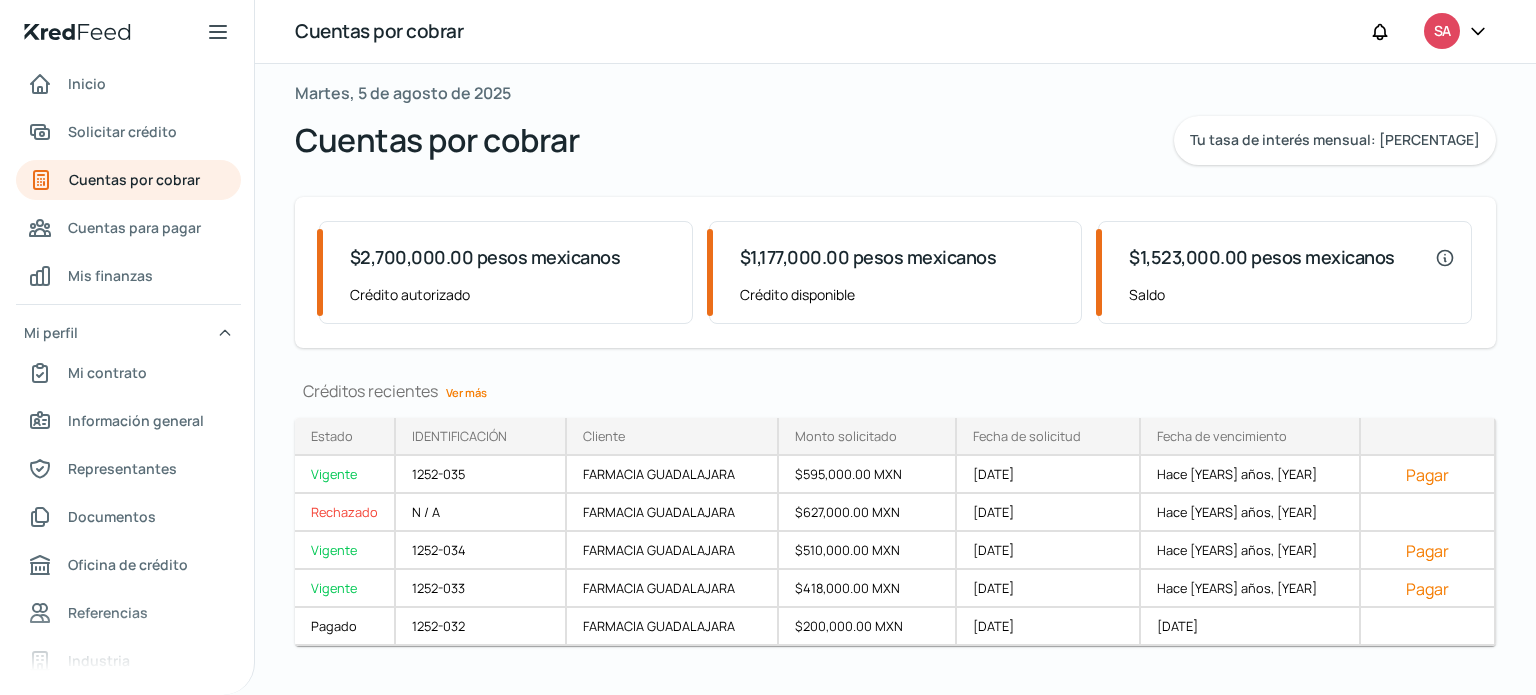 scroll, scrollTop: 0, scrollLeft: 0, axis: both 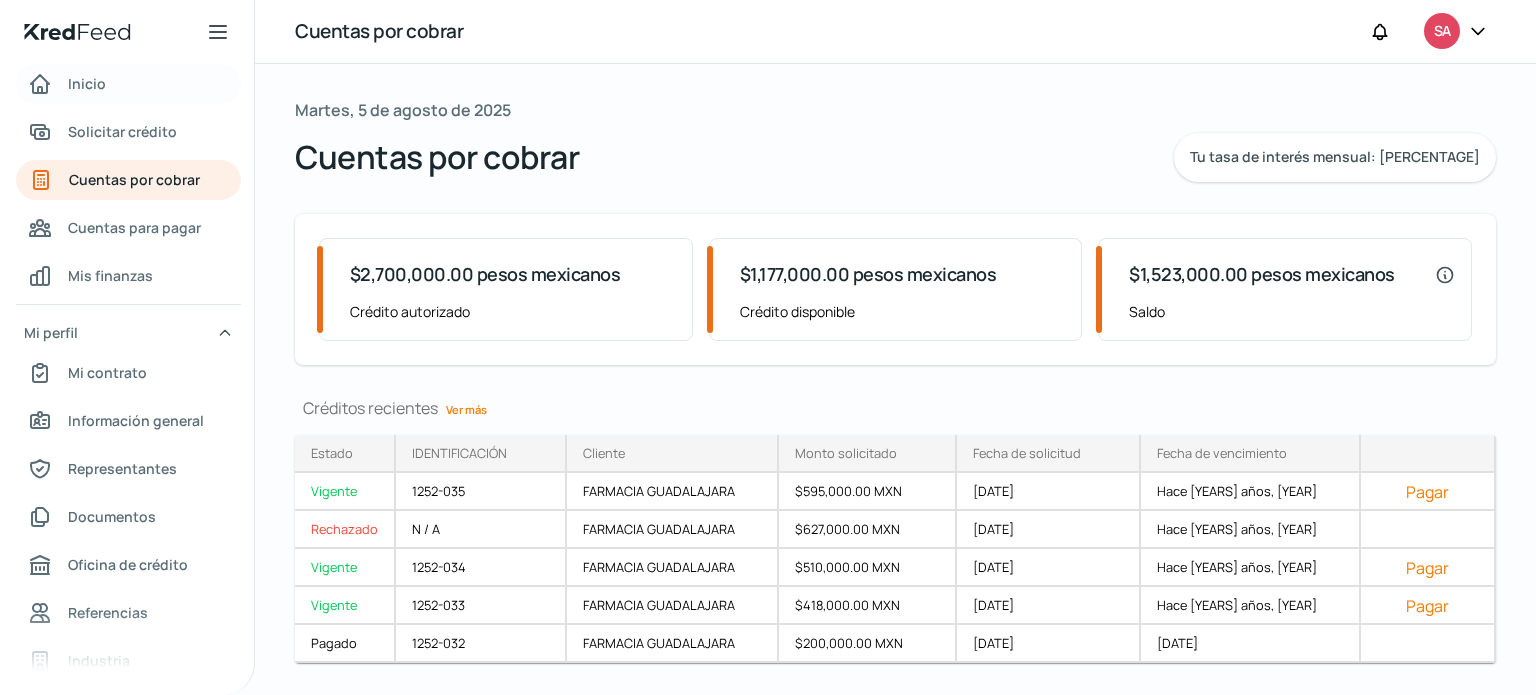 click on "Inicio" at bounding box center [87, 83] 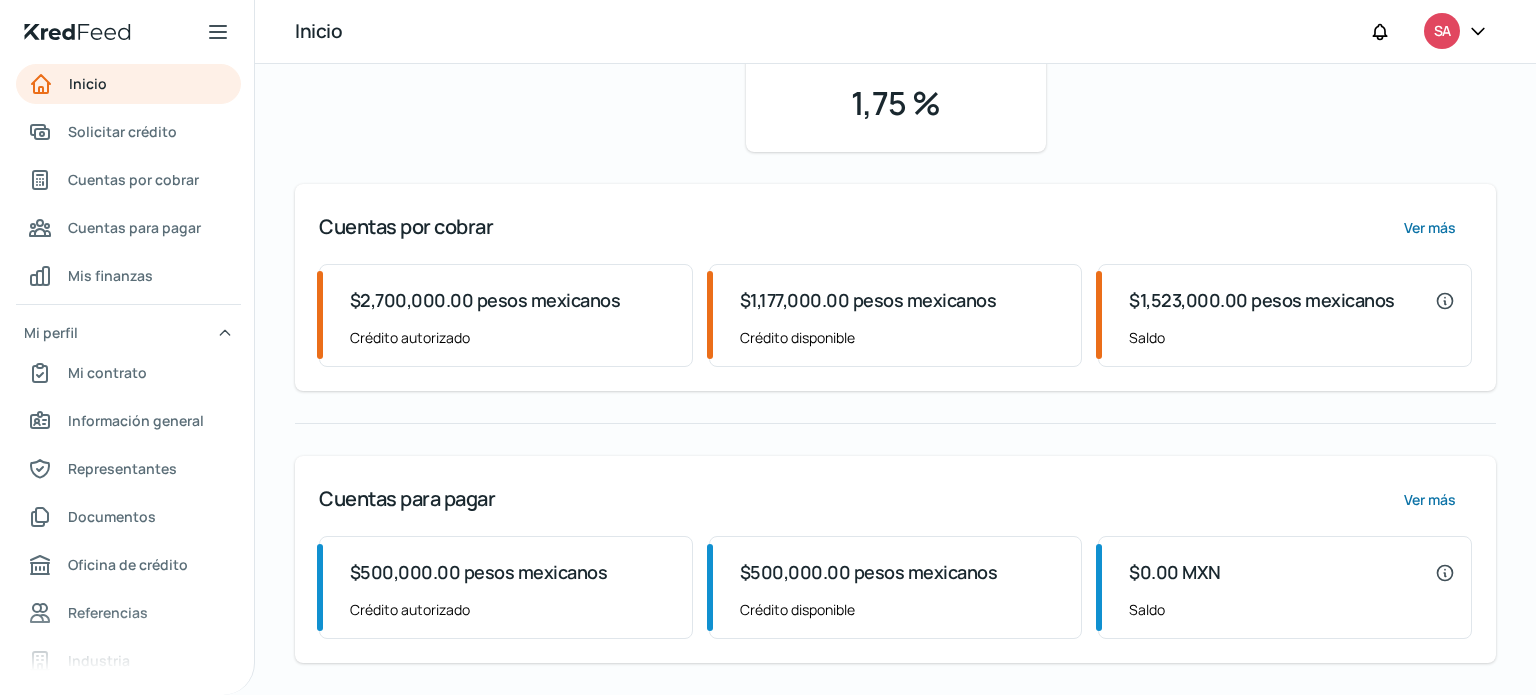 scroll, scrollTop: 0, scrollLeft: 0, axis: both 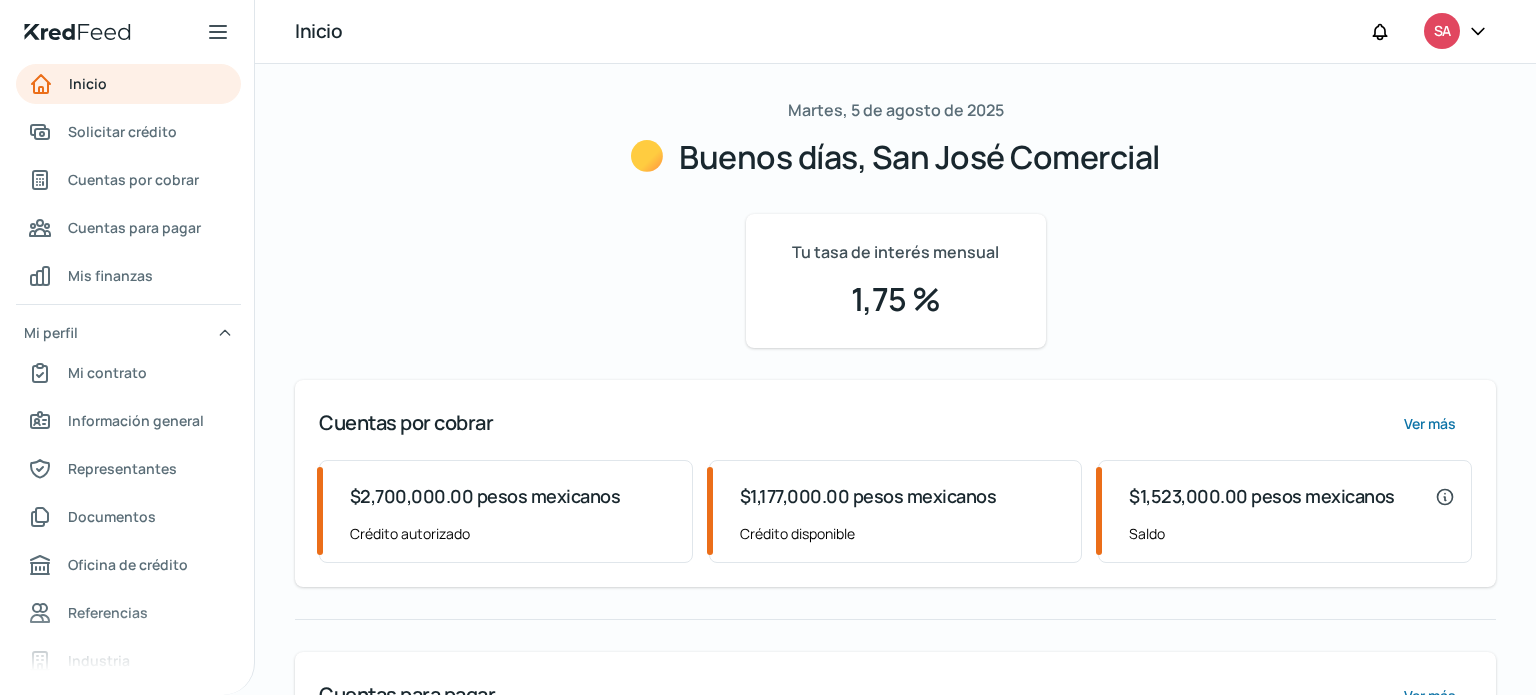click 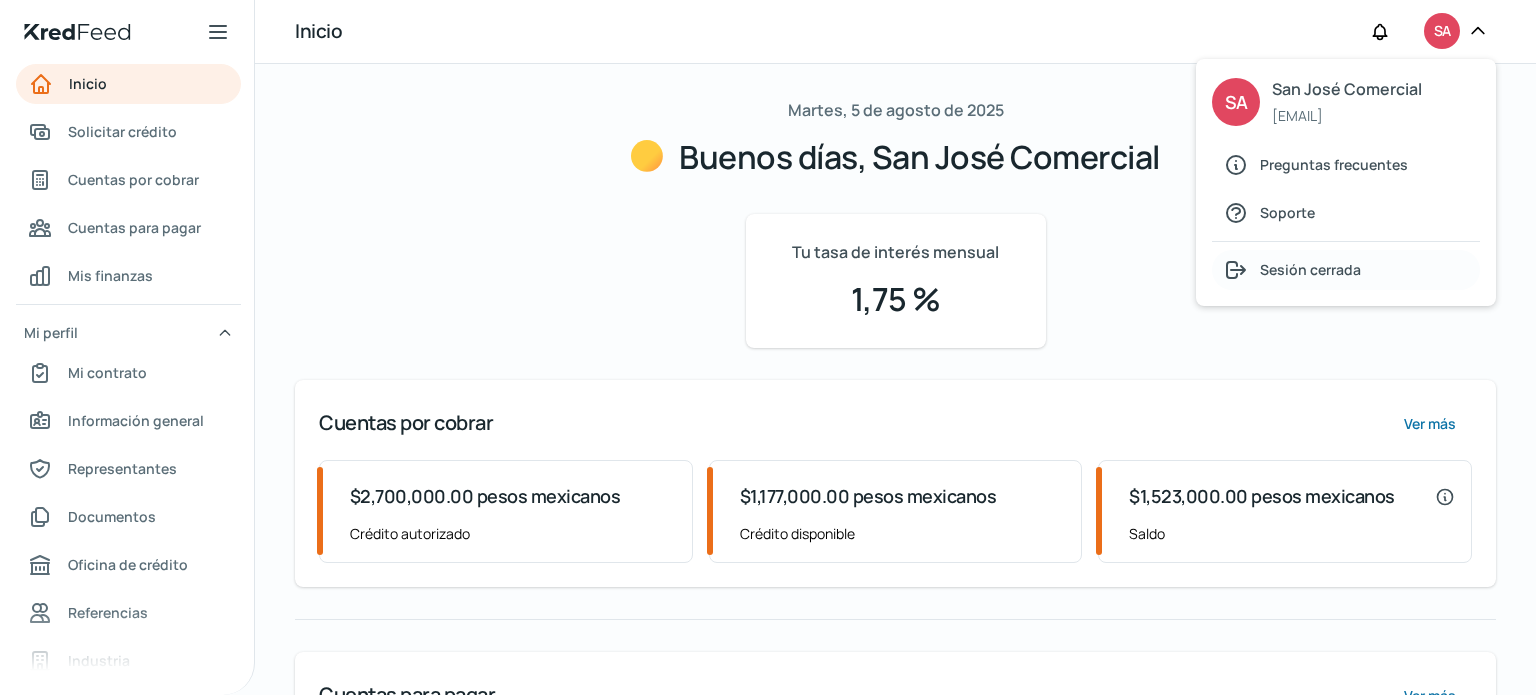 click on "Sesión cerrada" at bounding box center [1310, 269] 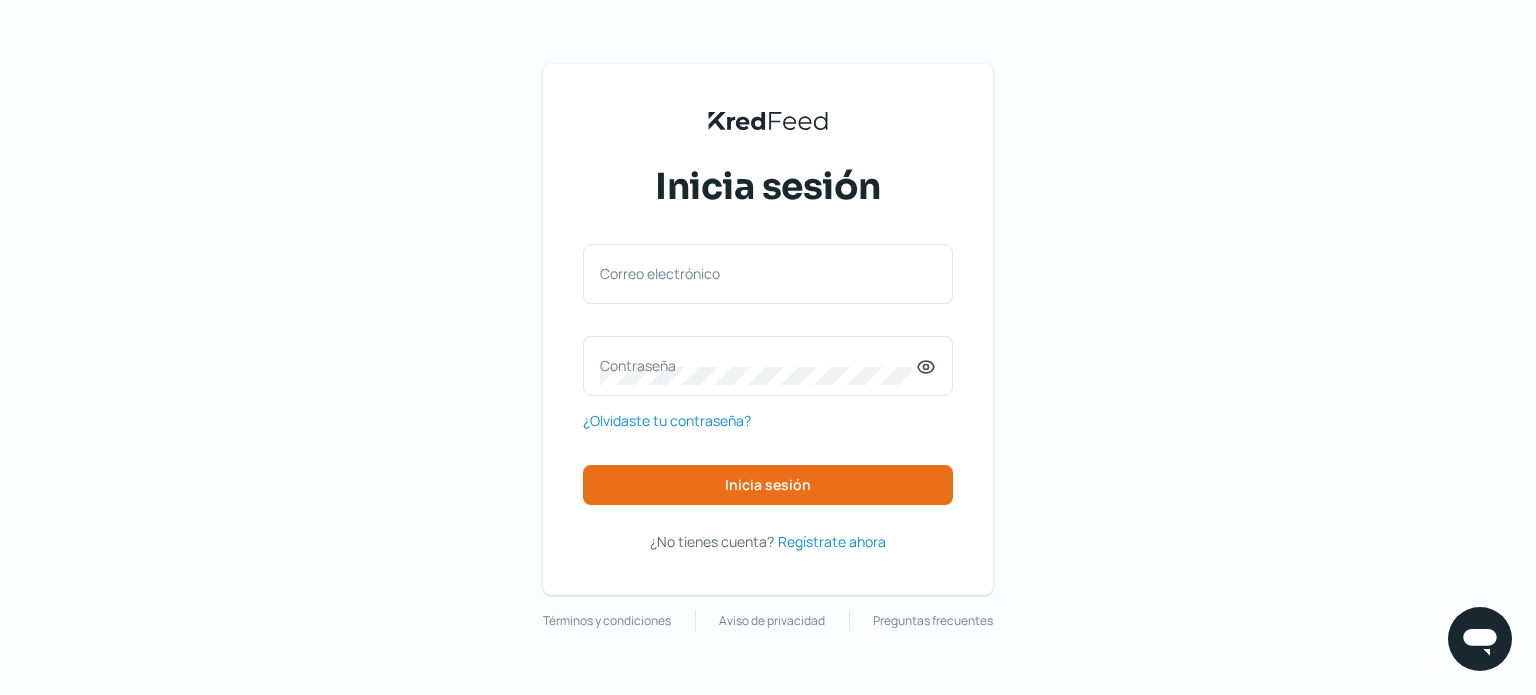 scroll, scrollTop: 0, scrollLeft: 0, axis: both 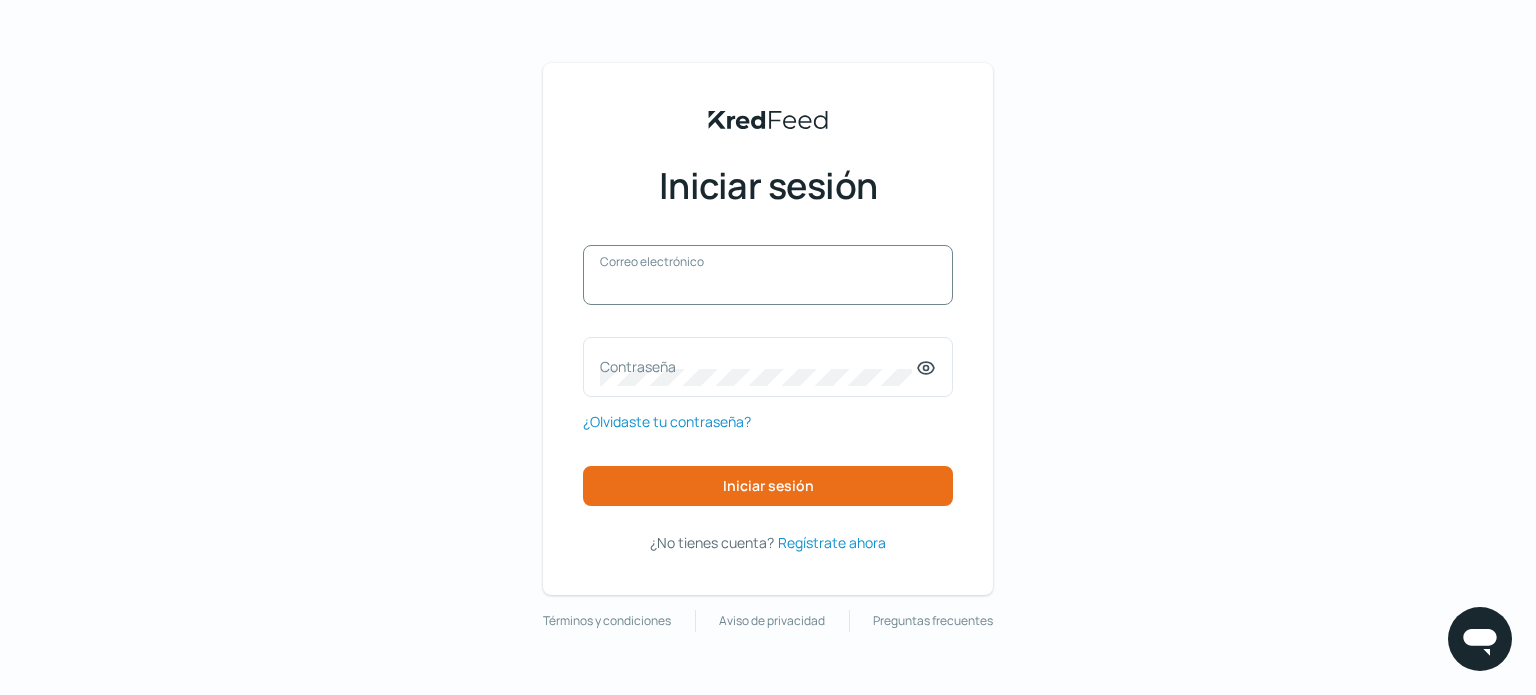type on "[USERNAME]@example.com" 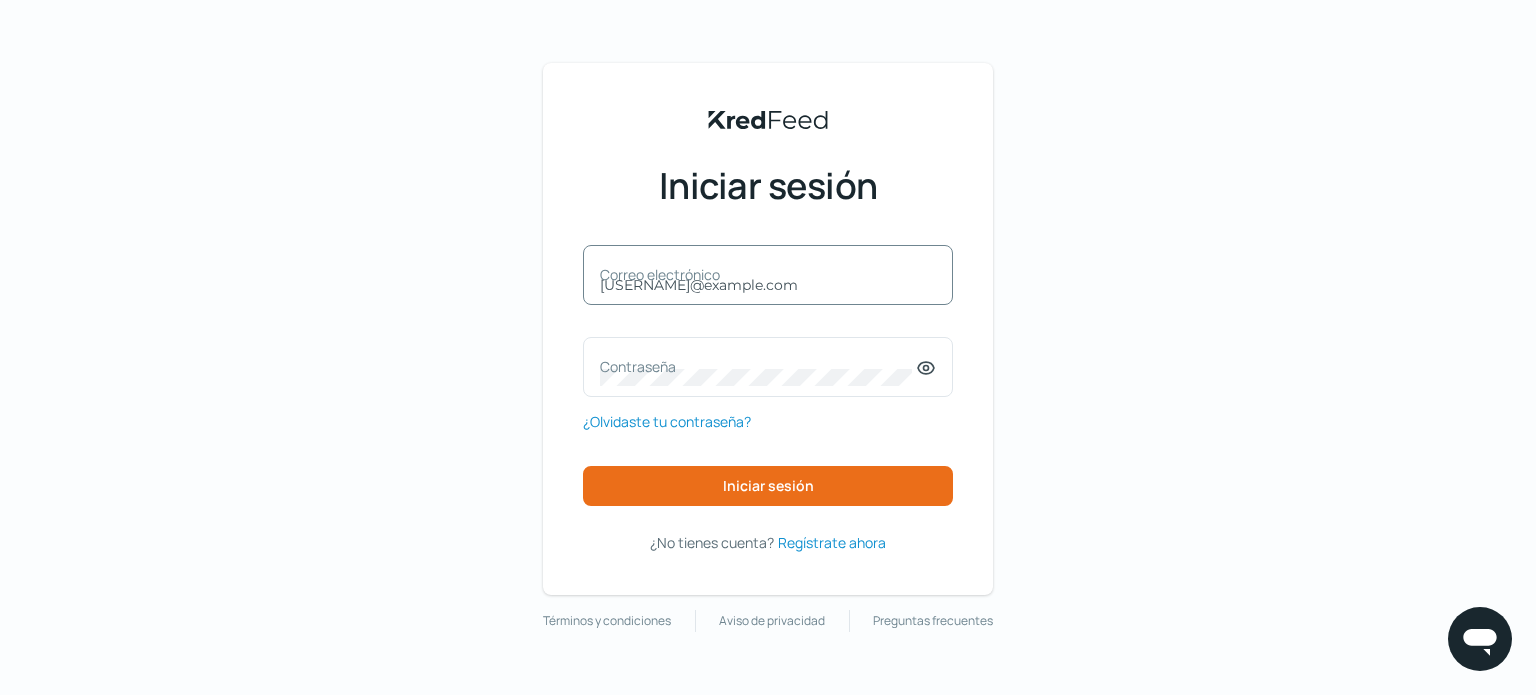 click on "Correo electrónico" at bounding box center [758, 274] 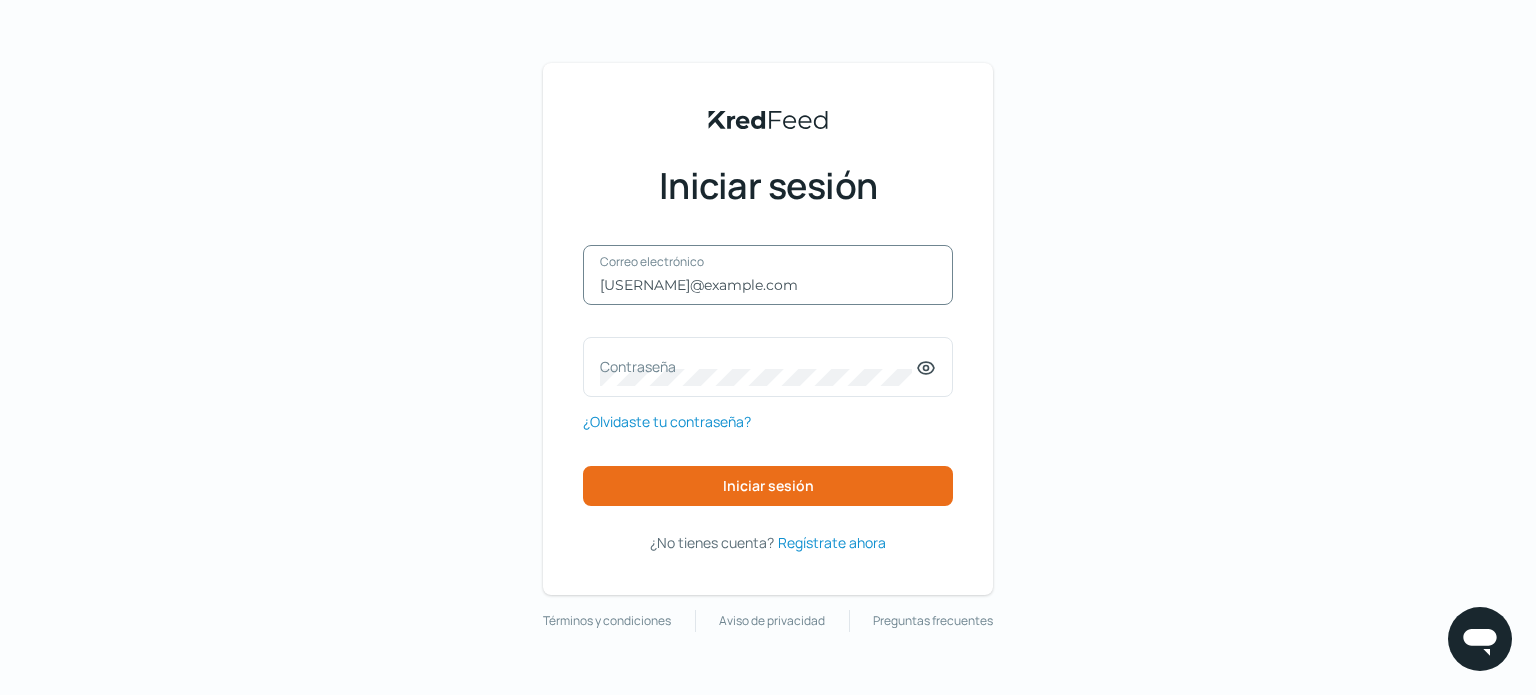 click on "[EMAIL]" at bounding box center (768, 285) 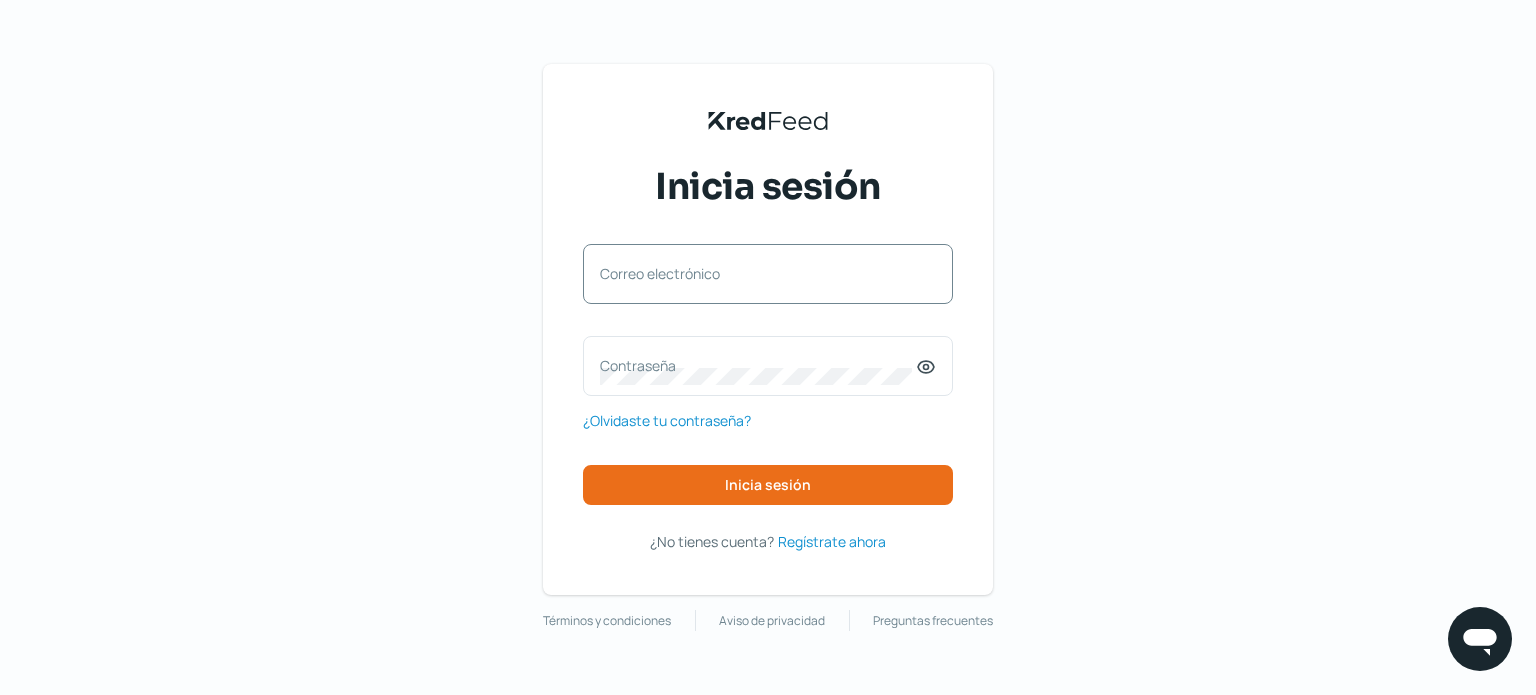 scroll, scrollTop: 0, scrollLeft: 0, axis: both 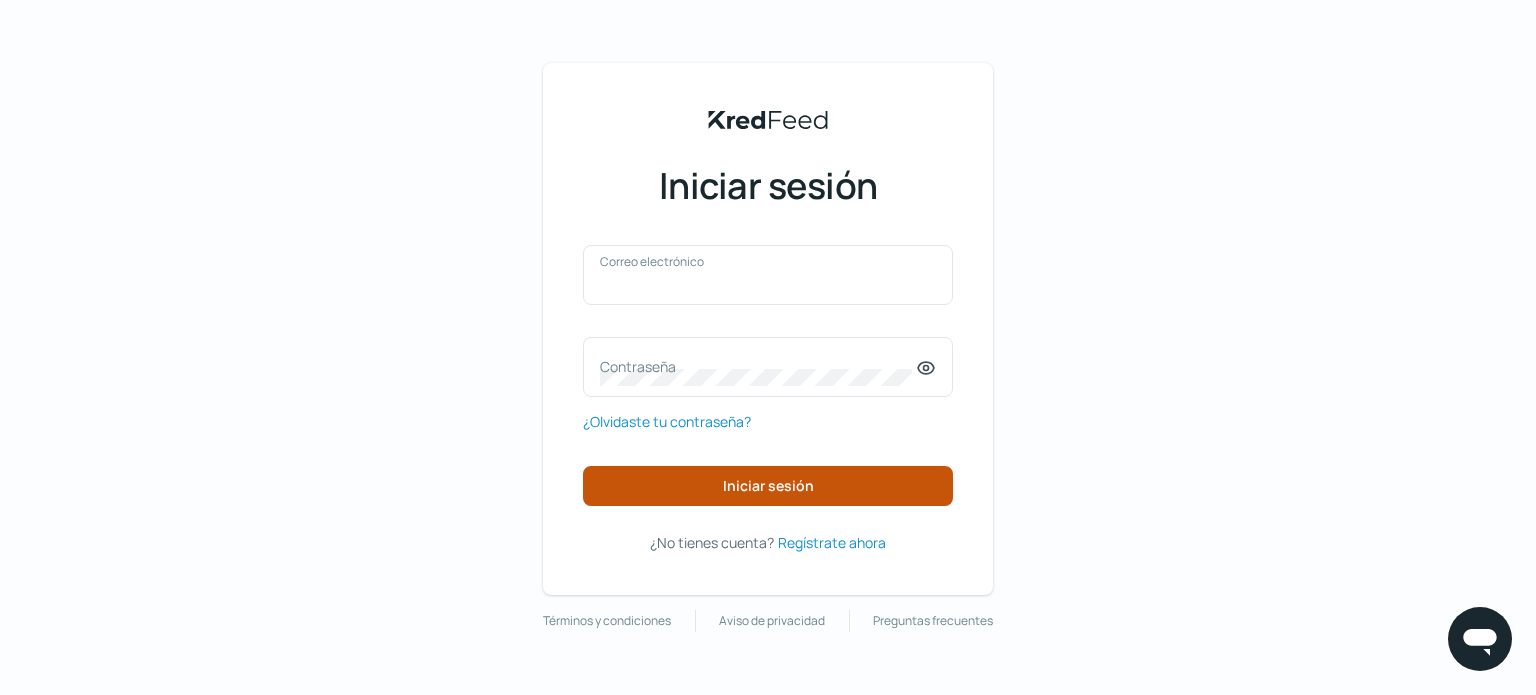type on "[EMAIL]" 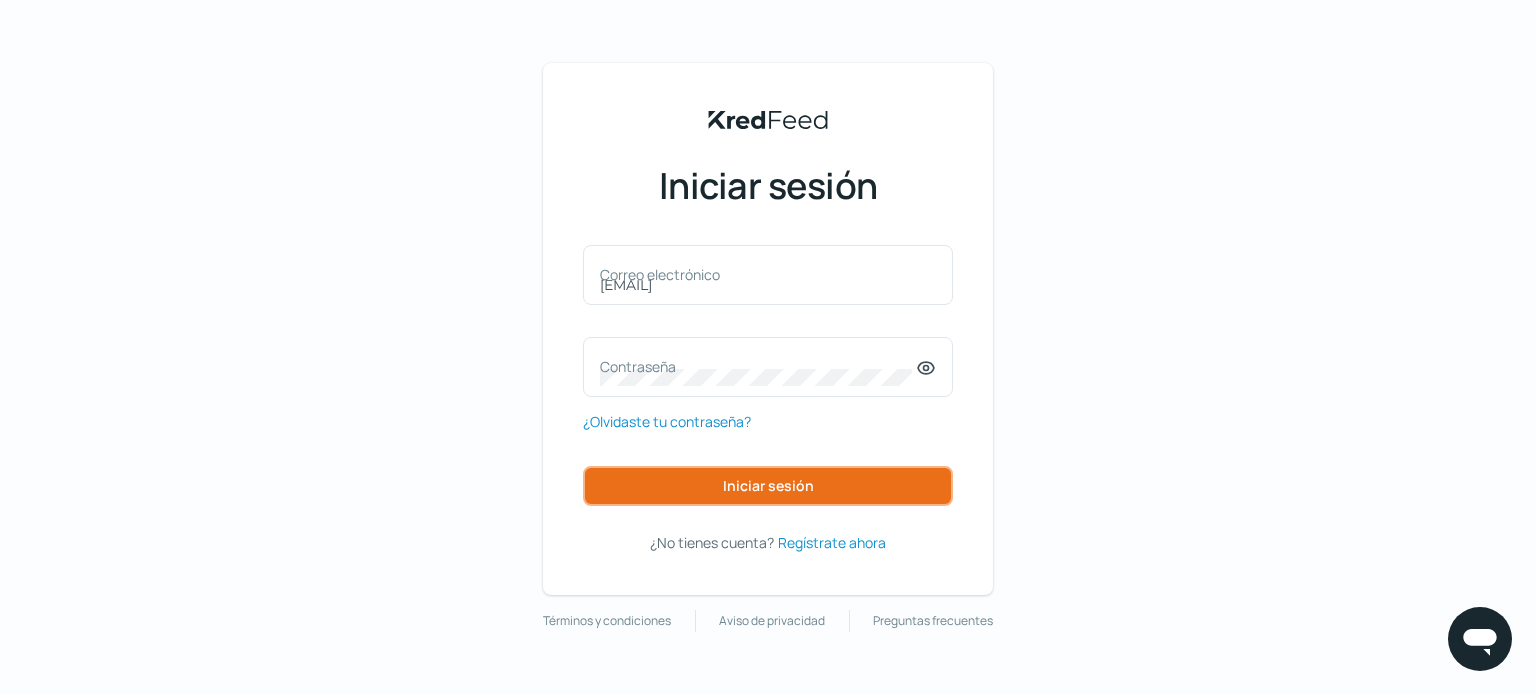 click on "Iniciar sesión" at bounding box center [768, 485] 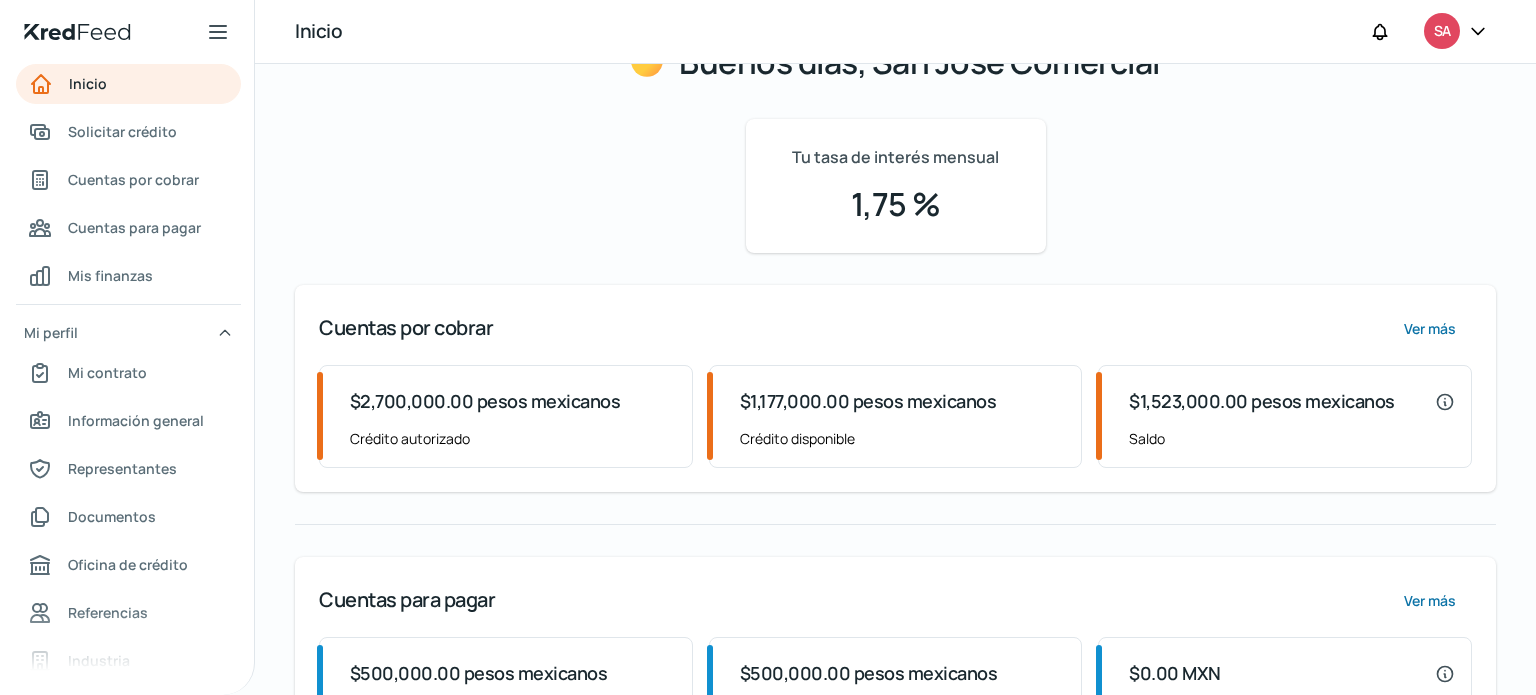 scroll, scrollTop: 196, scrollLeft: 0, axis: vertical 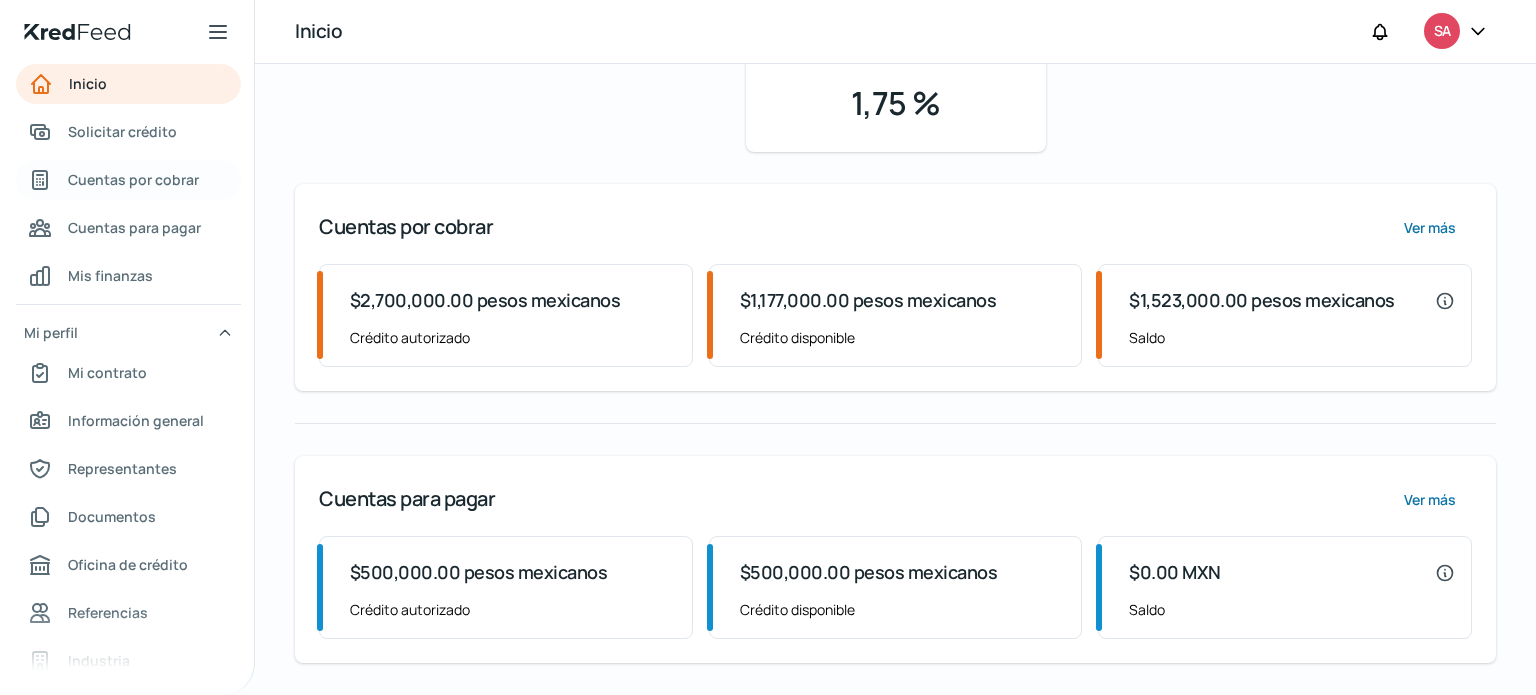 click on "Cuentas por cobrar" at bounding box center (133, 179) 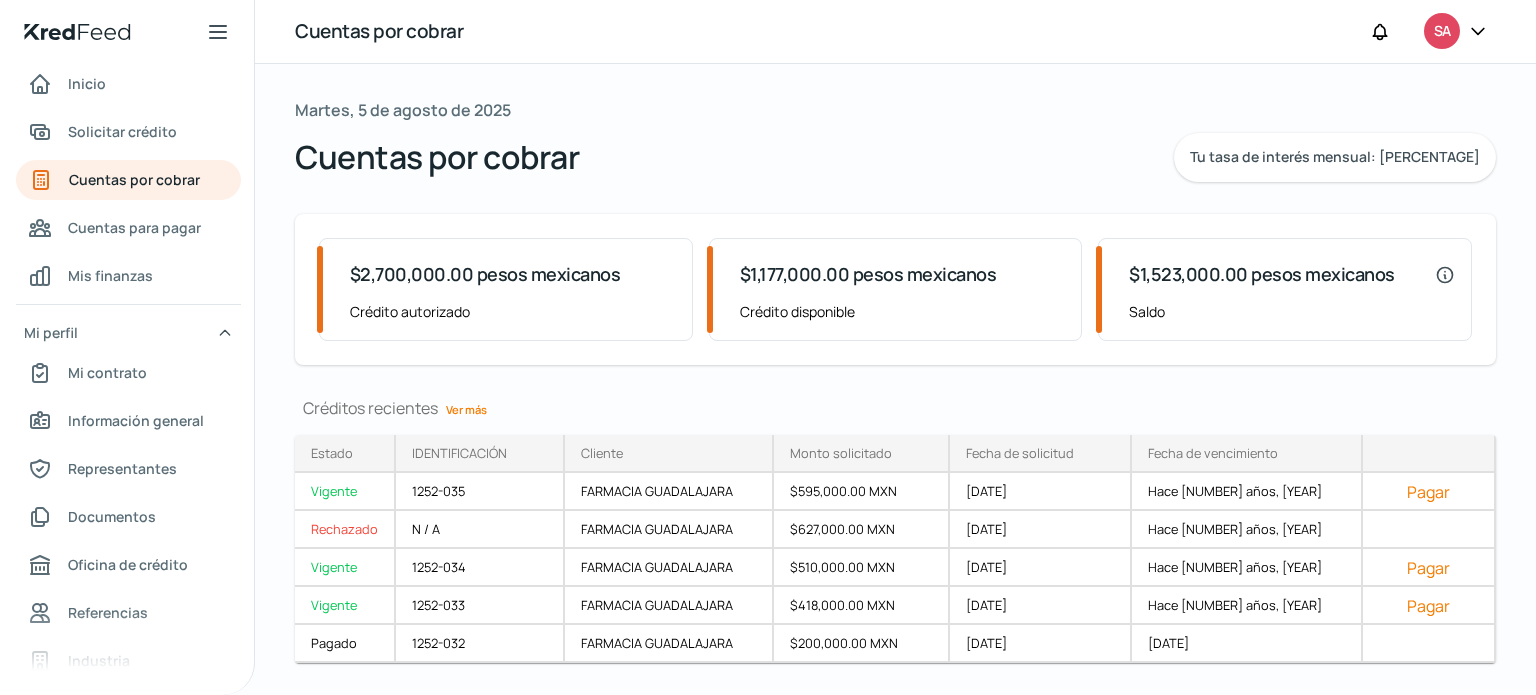 scroll, scrollTop: 48, scrollLeft: 0, axis: vertical 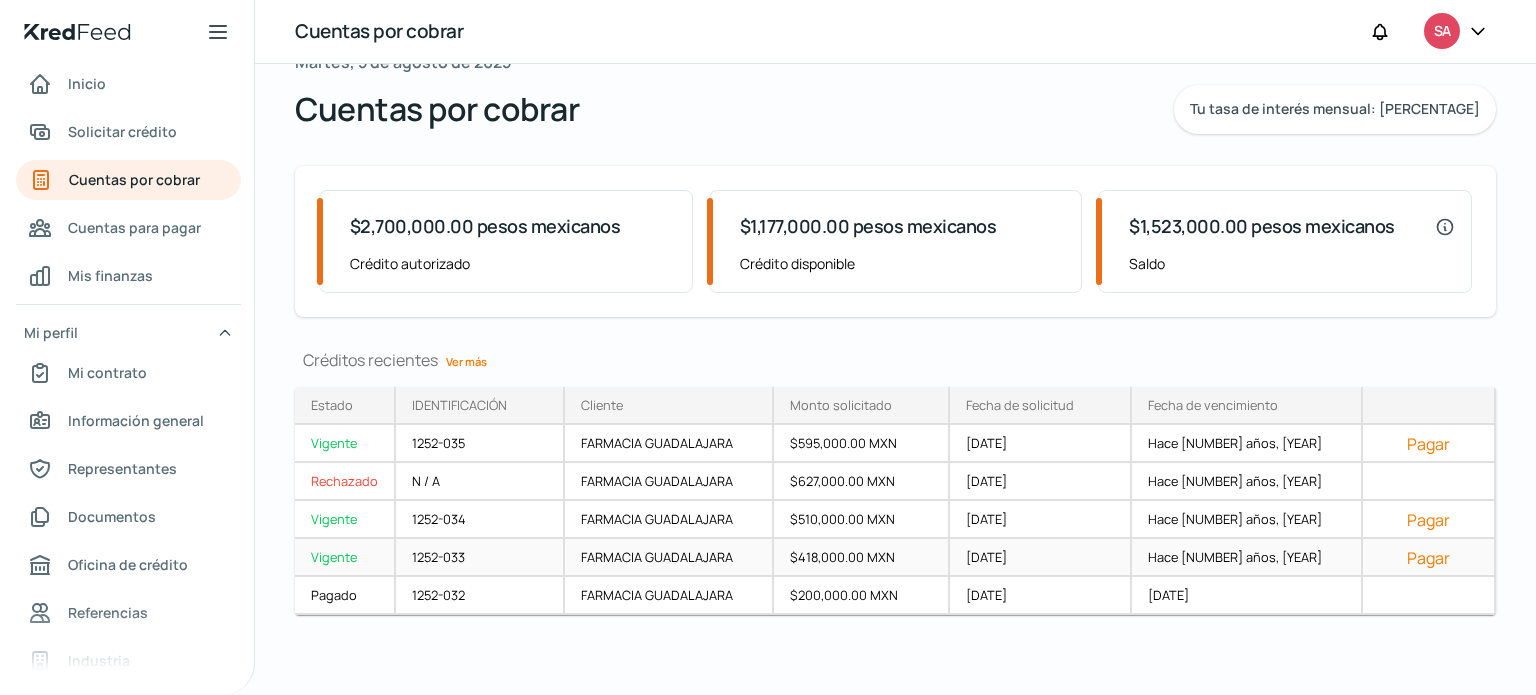 click on "Pagar" at bounding box center [1428, 558] 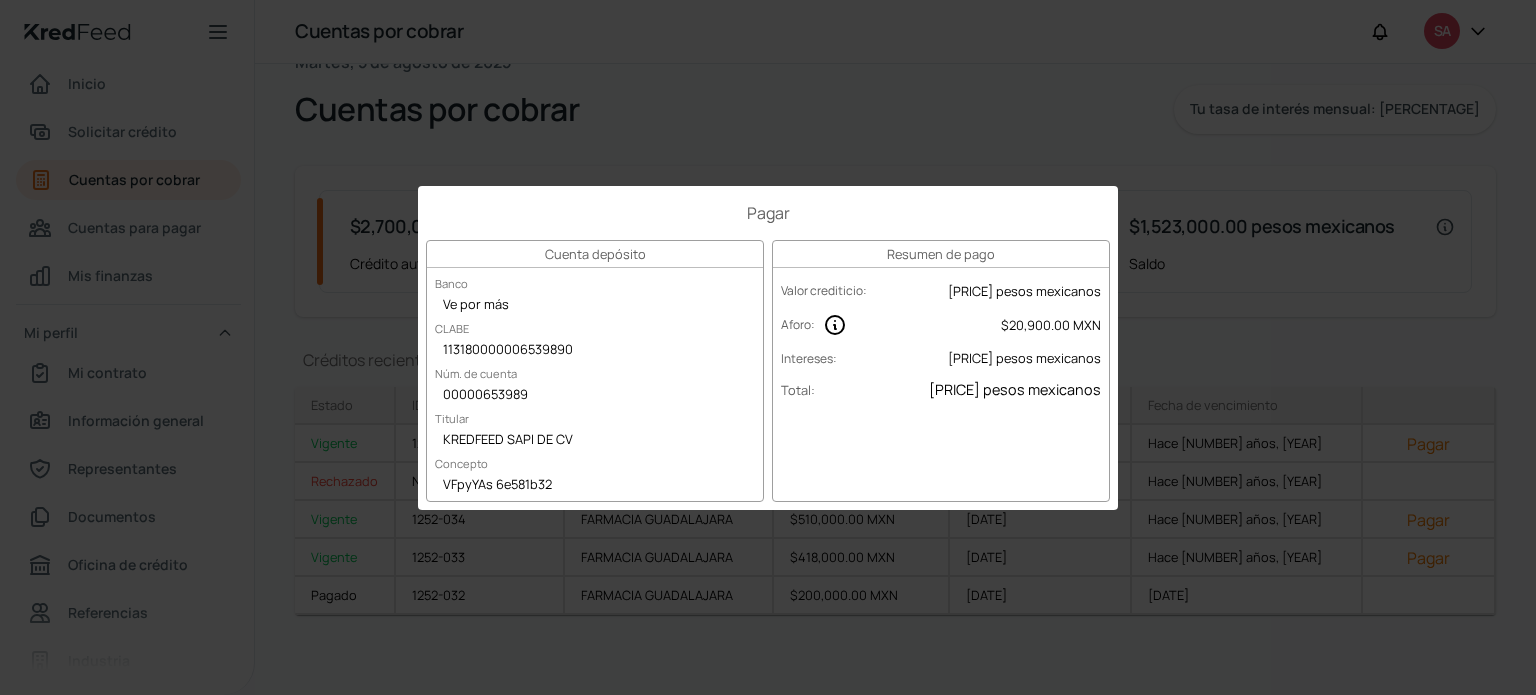 type 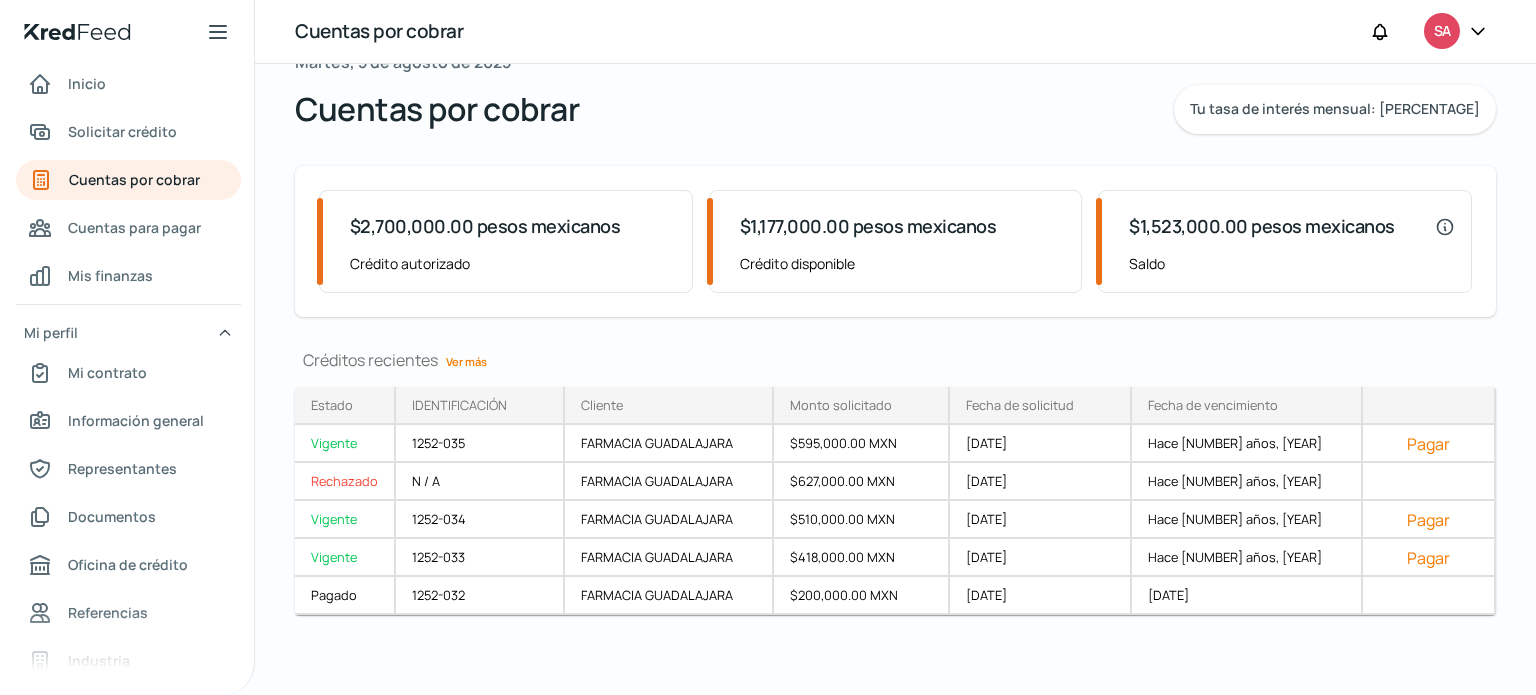 click at bounding box center [1478, 32] 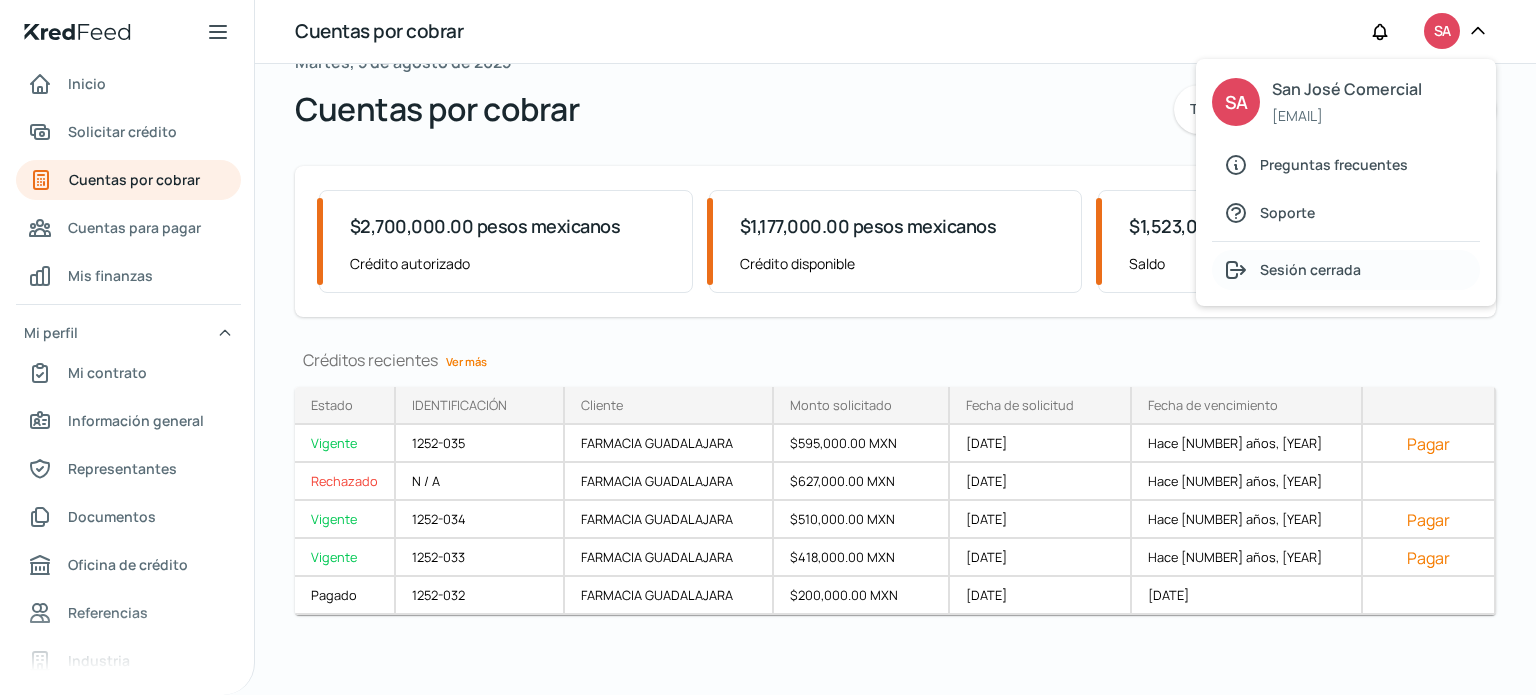 click on "Sesión cerrada" at bounding box center (1310, 269) 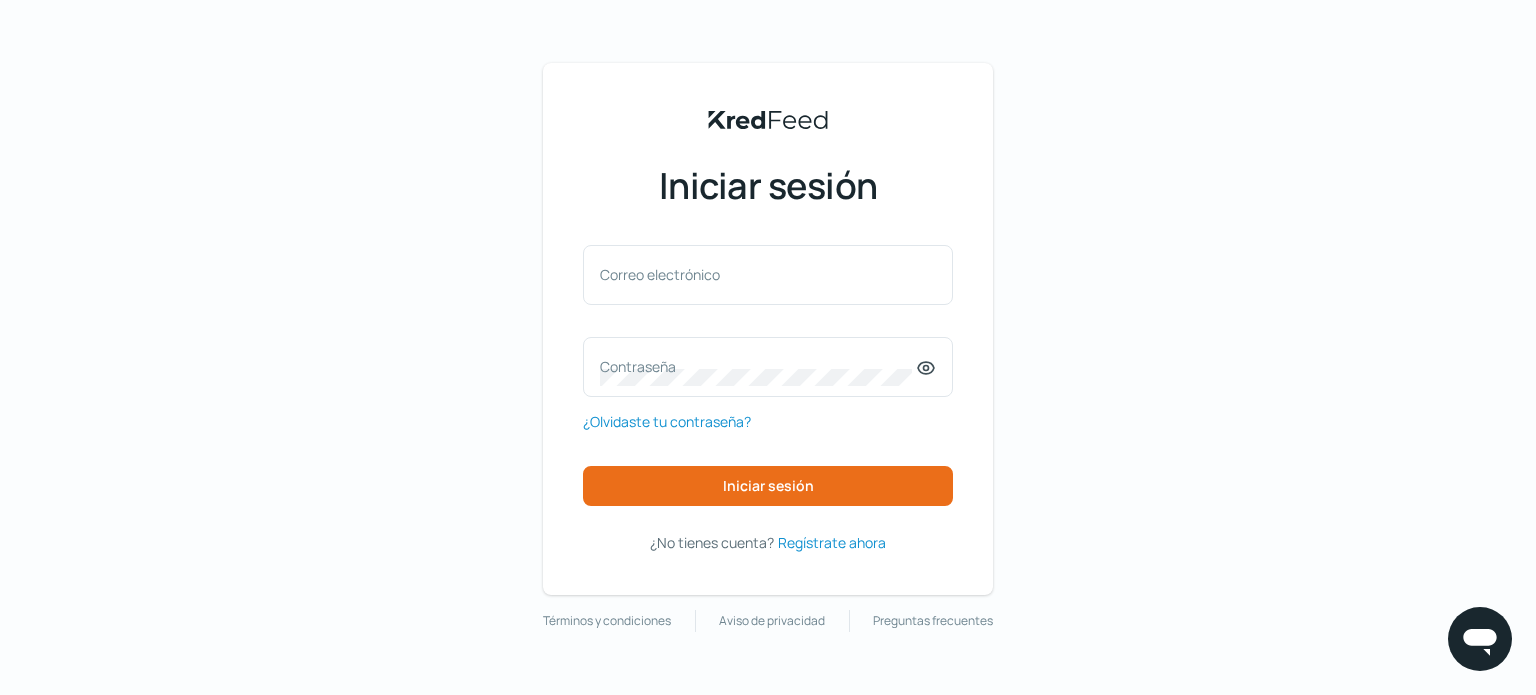 scroll, scrollTop: 0, scrollLeft: 0, axis: both 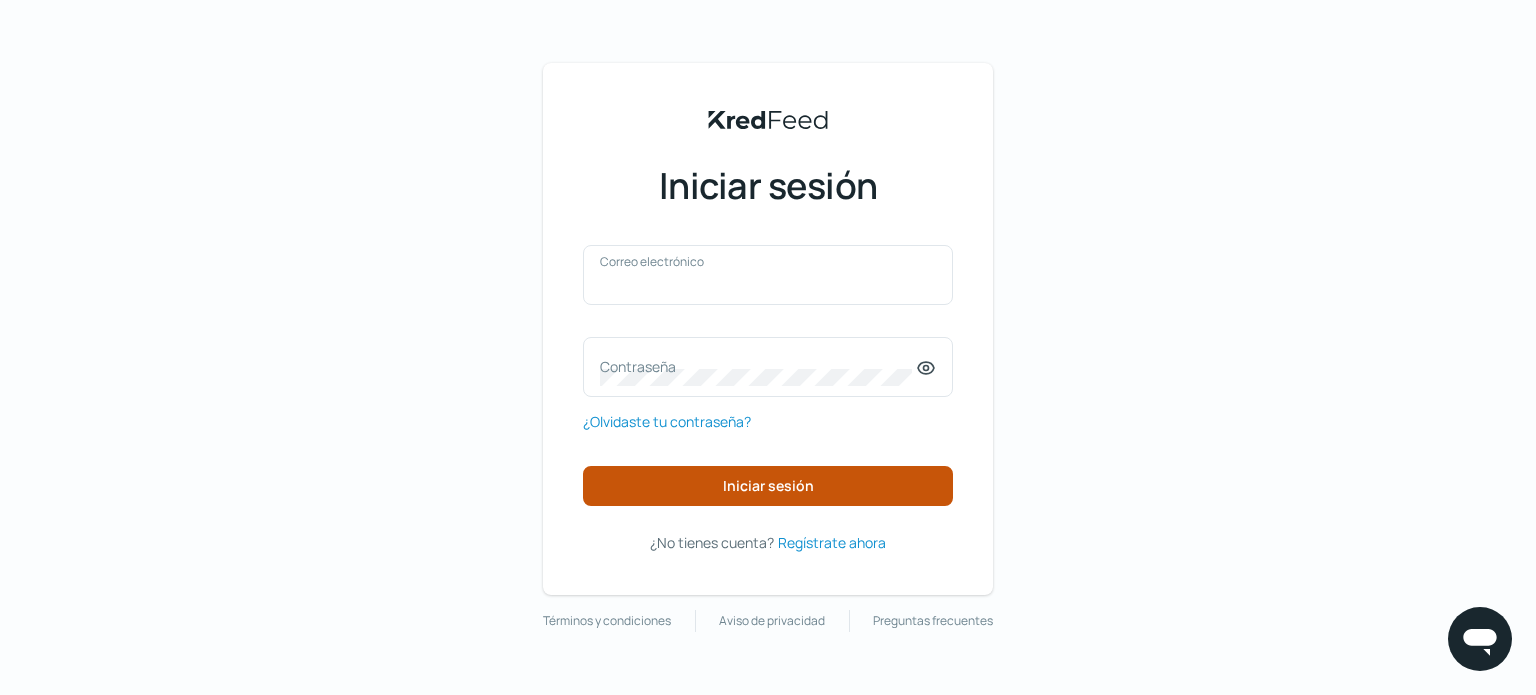 type on "[EMAIL]" 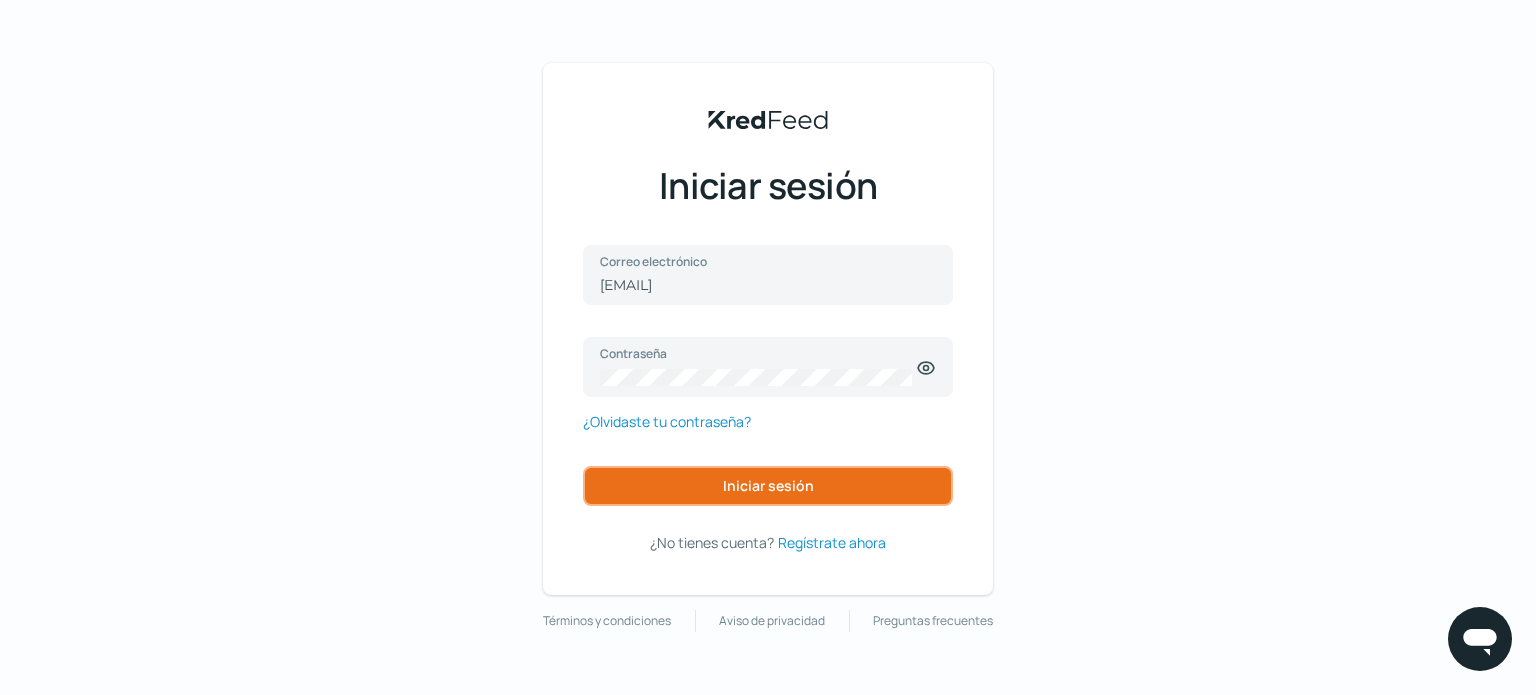 click on "Iniciar sesión" at bounding box center (768, 486) 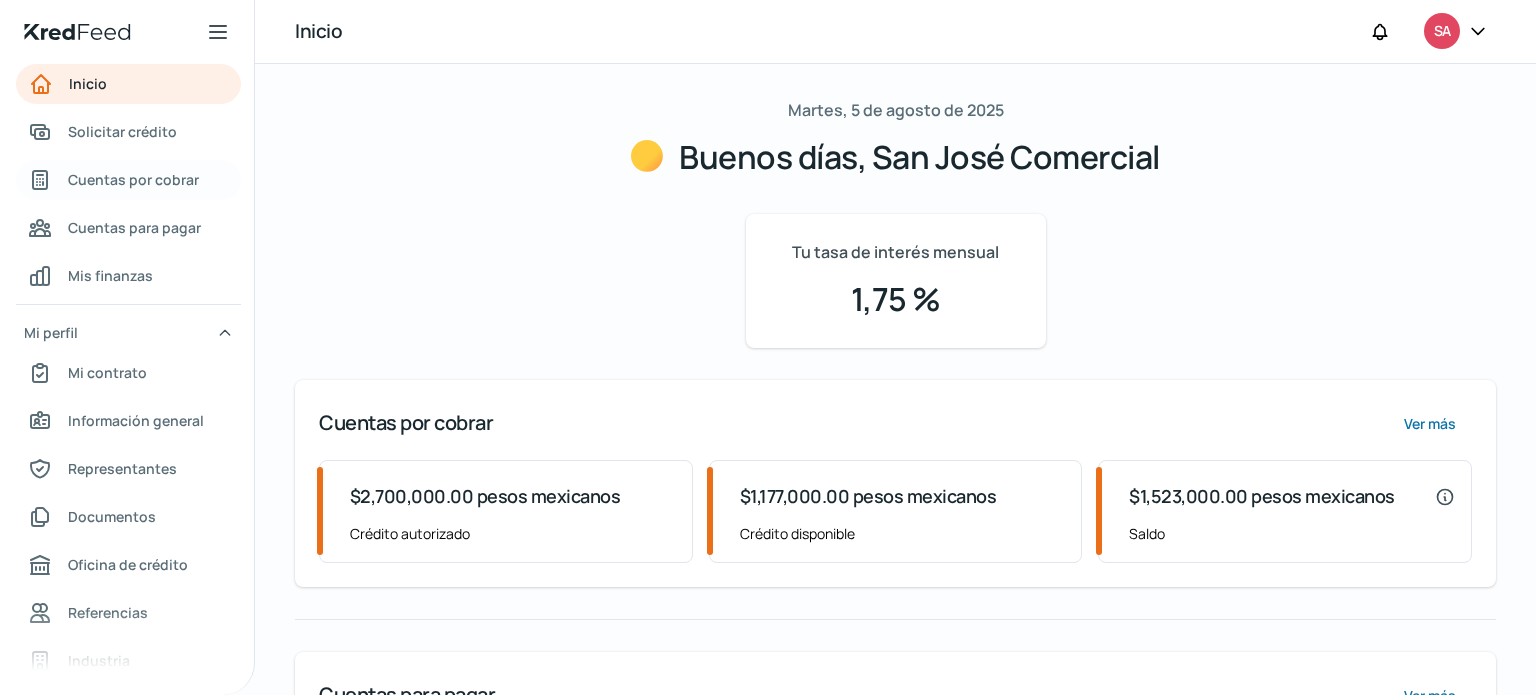 click on "Cuentas por cobrar" at bounding box center [133, 179] 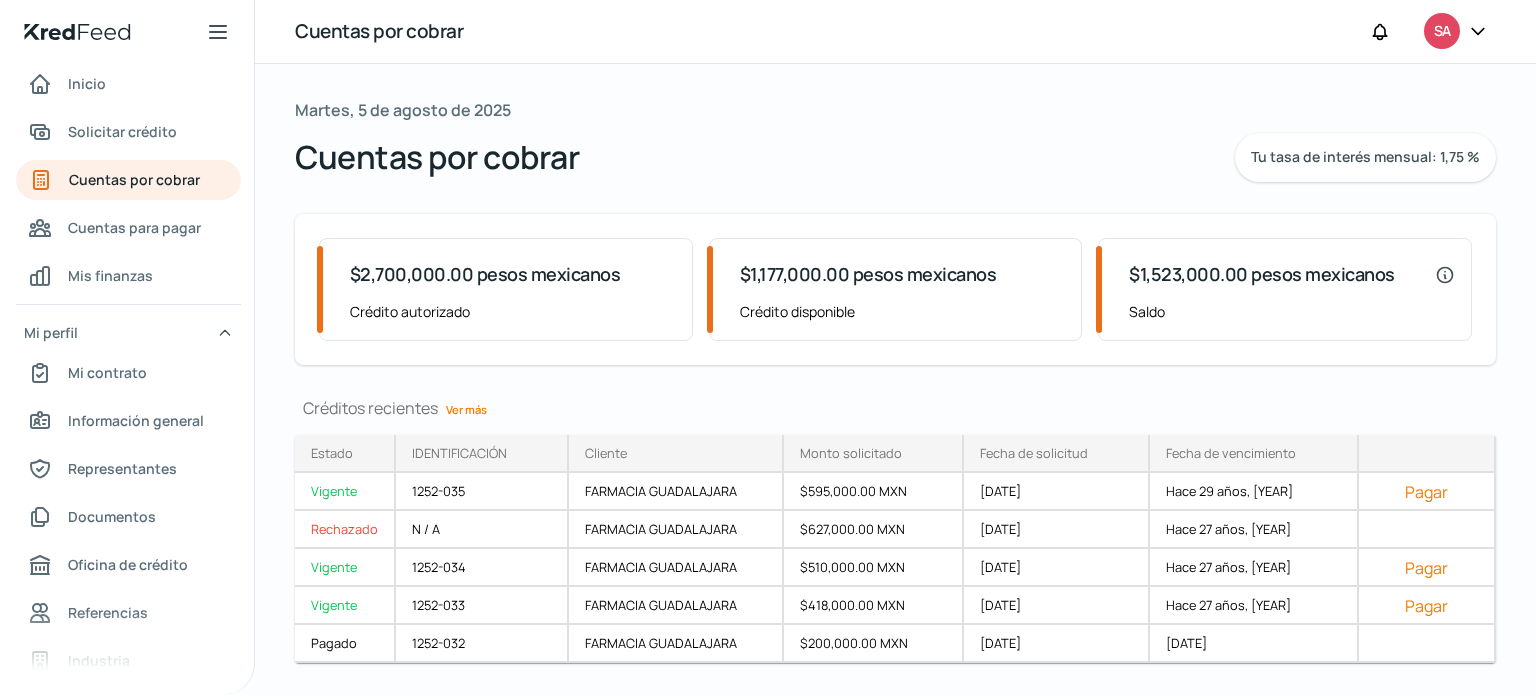 click 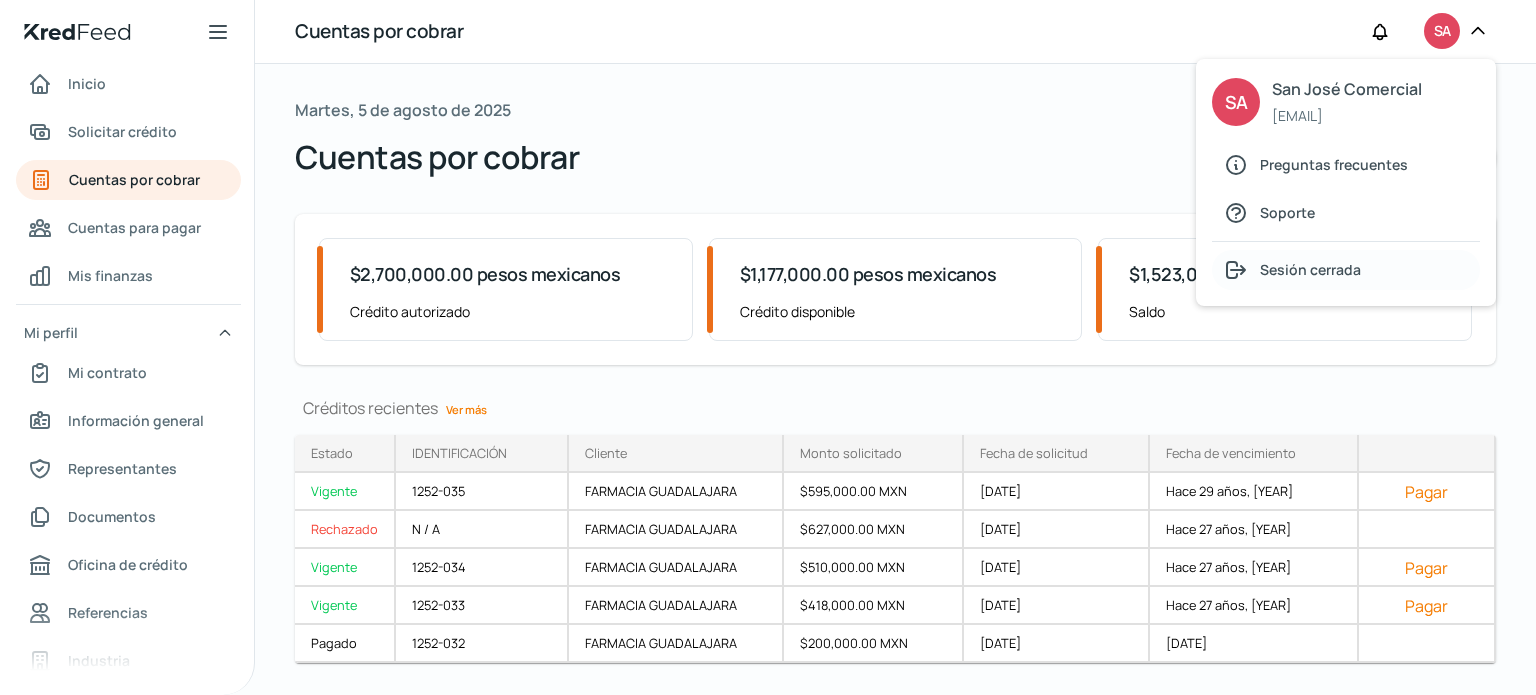 click on "Sesión cerrada" at bounding box center [1310, 269] 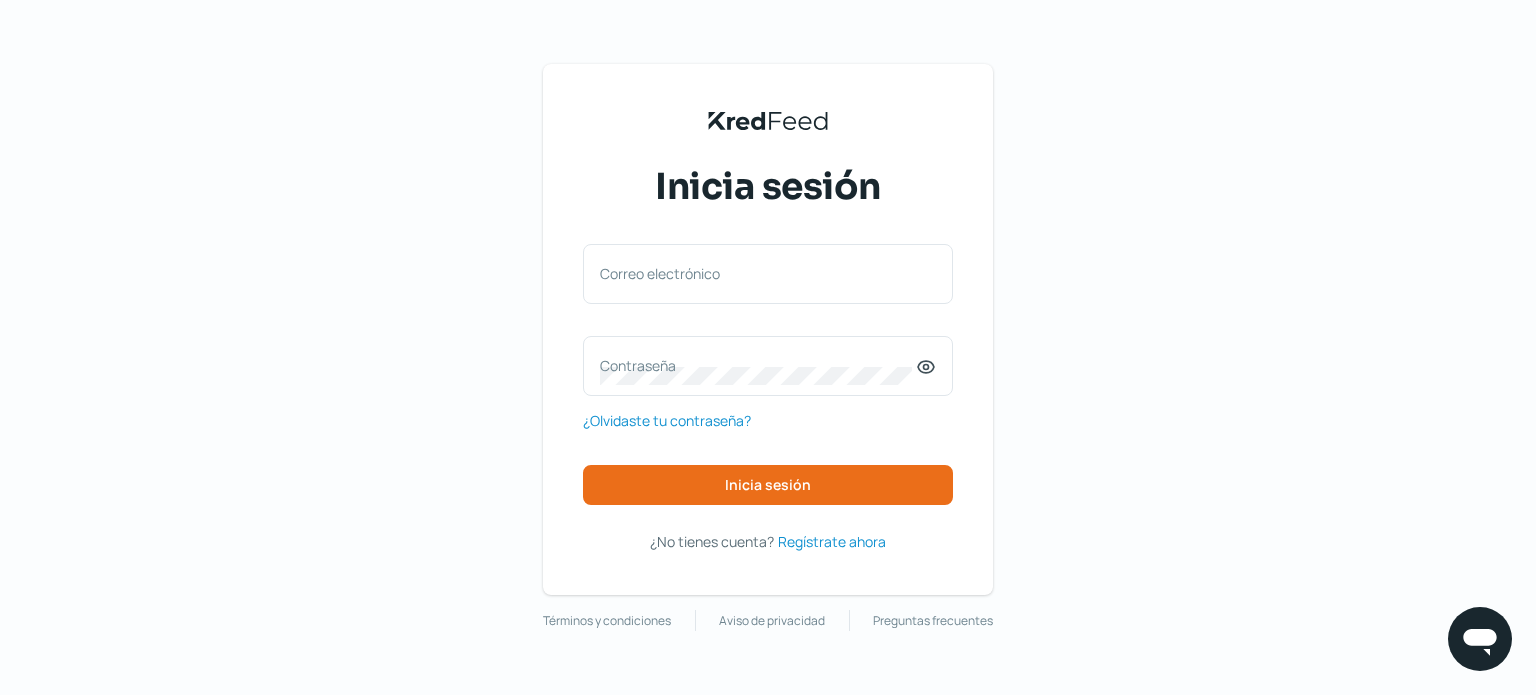 scroll, scrollTop: 0, scrollLeft: 0, axis: both 